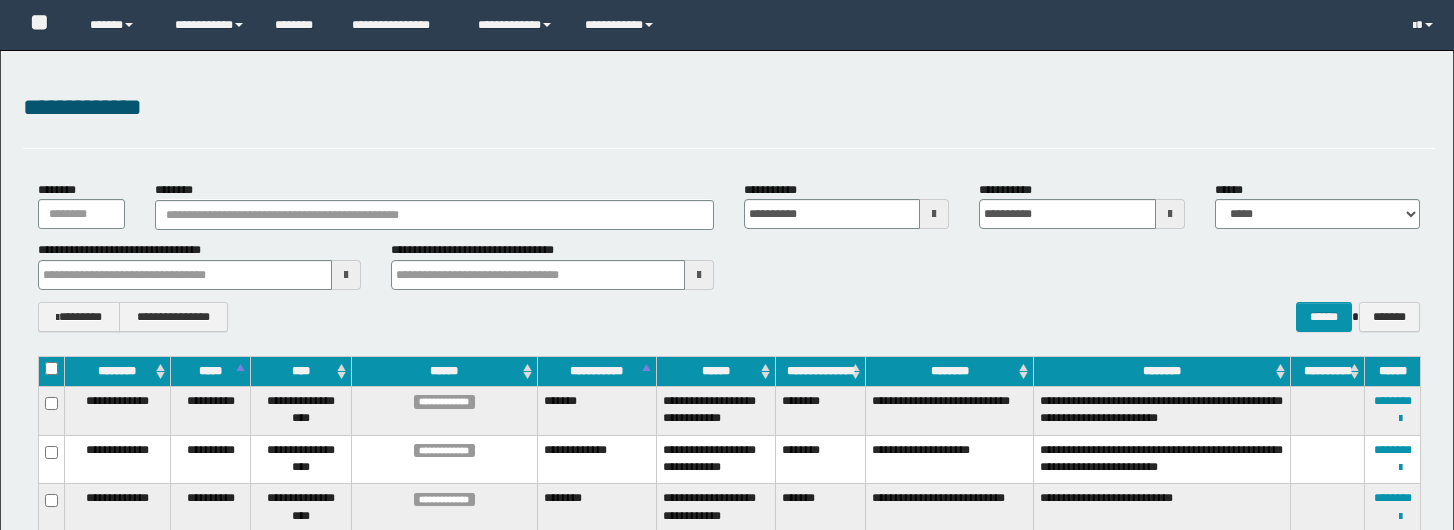 scroll, scrollTop: 0, scrollLeft: 0, axis: both 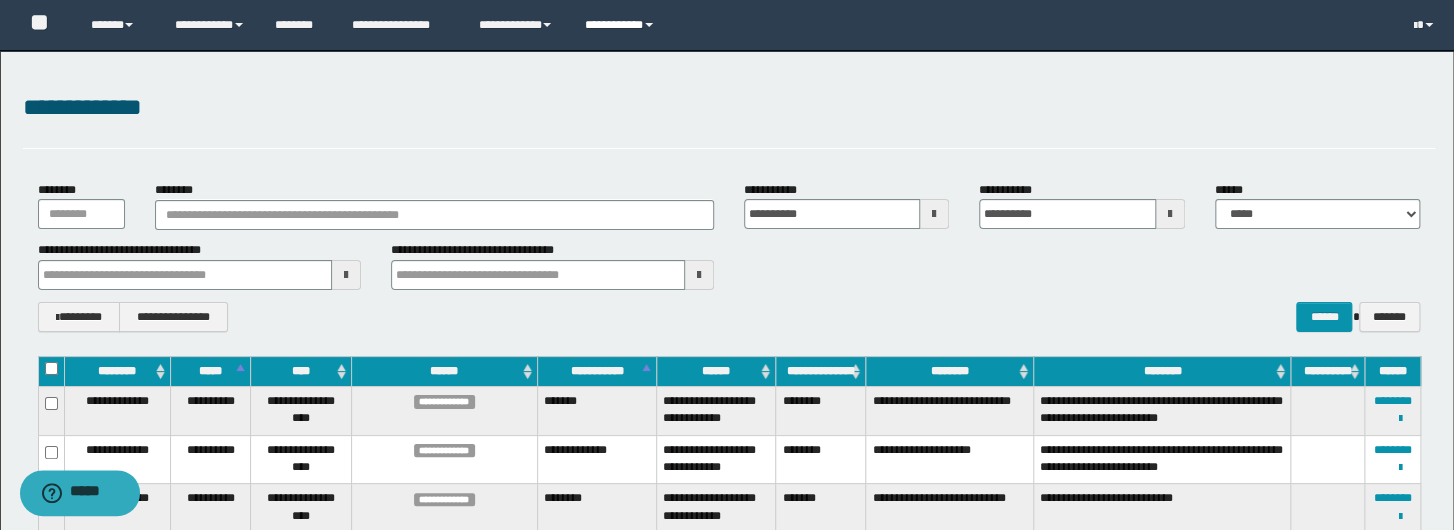click on "**********" at bounding box center [622, 25] 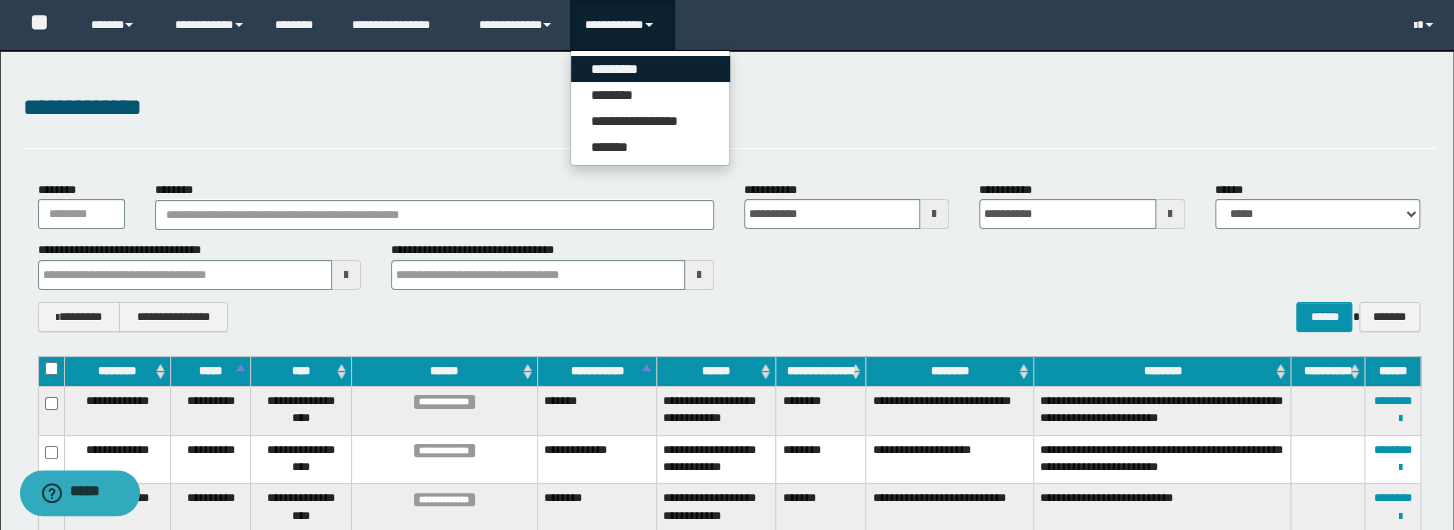 click on "*********" at bounding box center (650, 69) 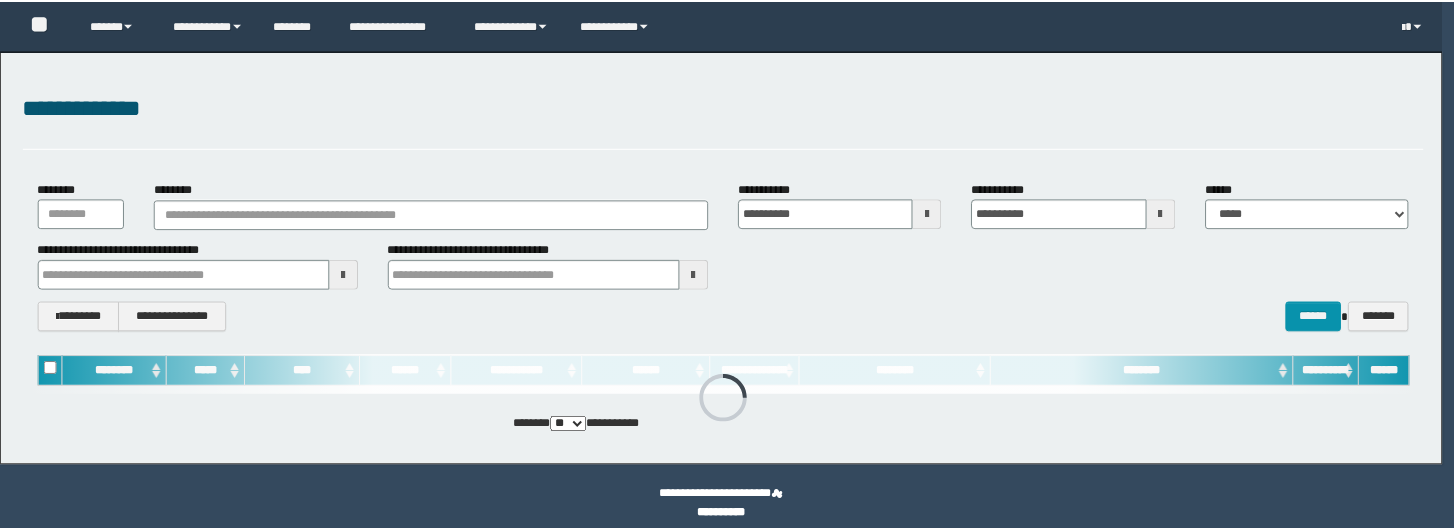 scroll, scrollTop: 0, scrollLeft: 0, axis: both 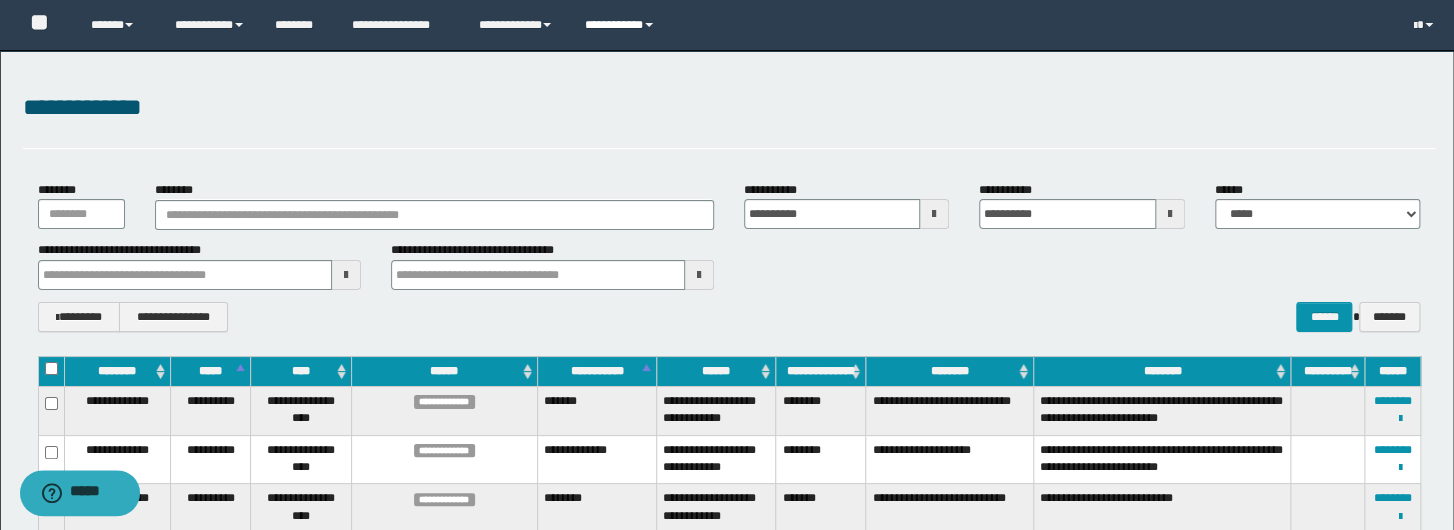 click on "**********" at bounding box center [622, 25] 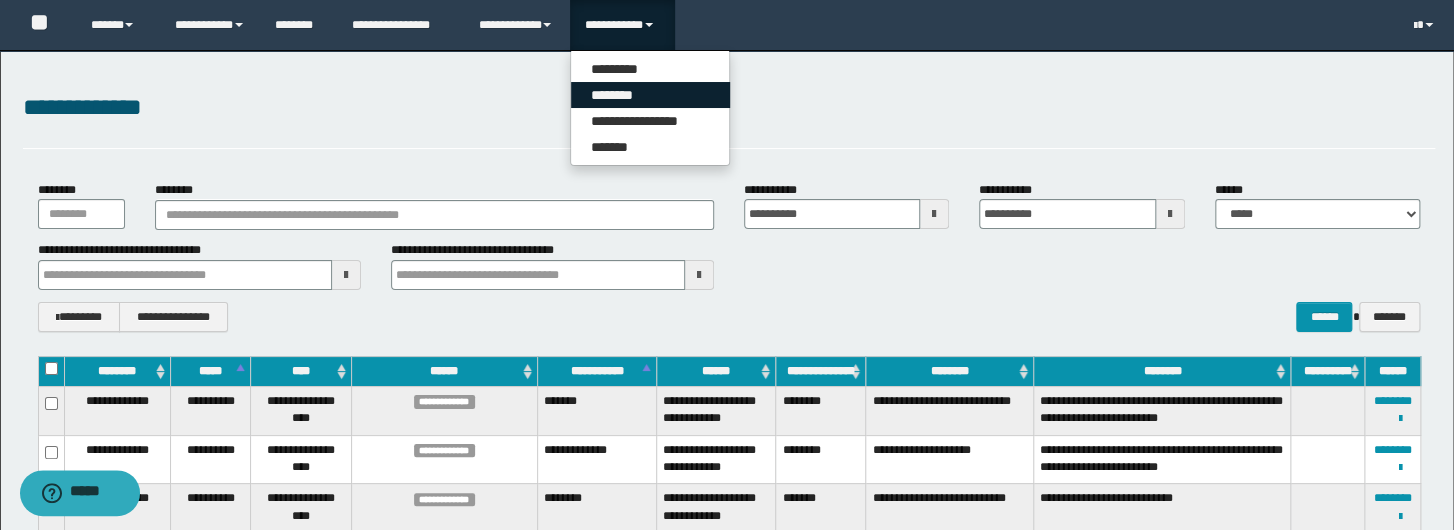click on "********" at bounding box center [650, 95] 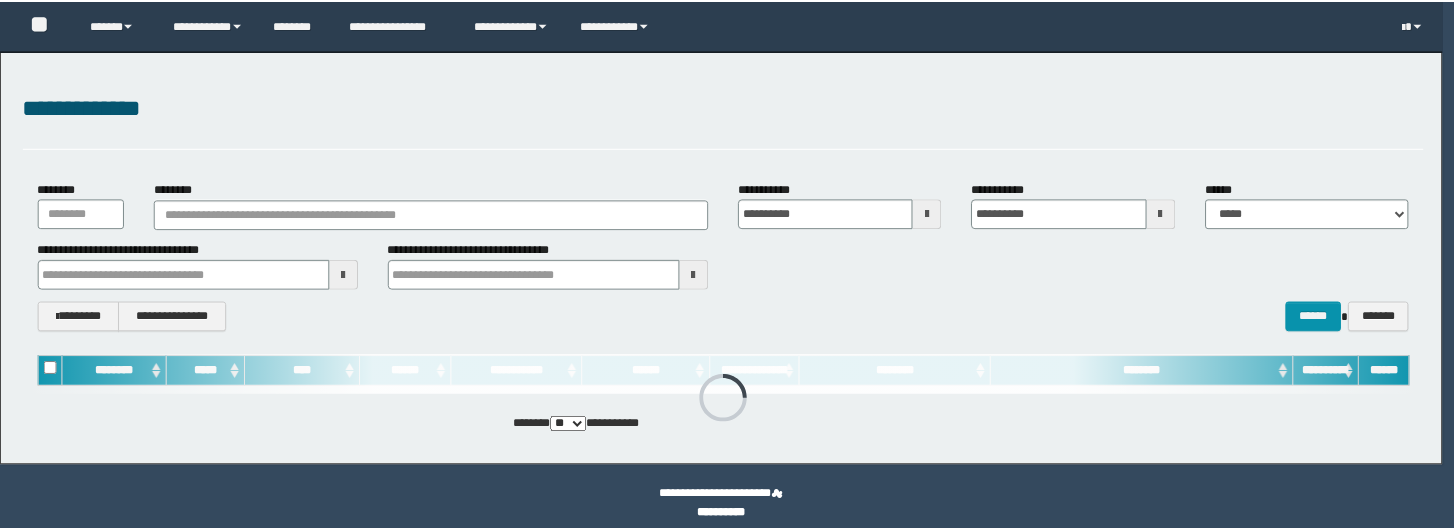 scroll, scrollTop: 0, scrollLeft: 0, axis: both 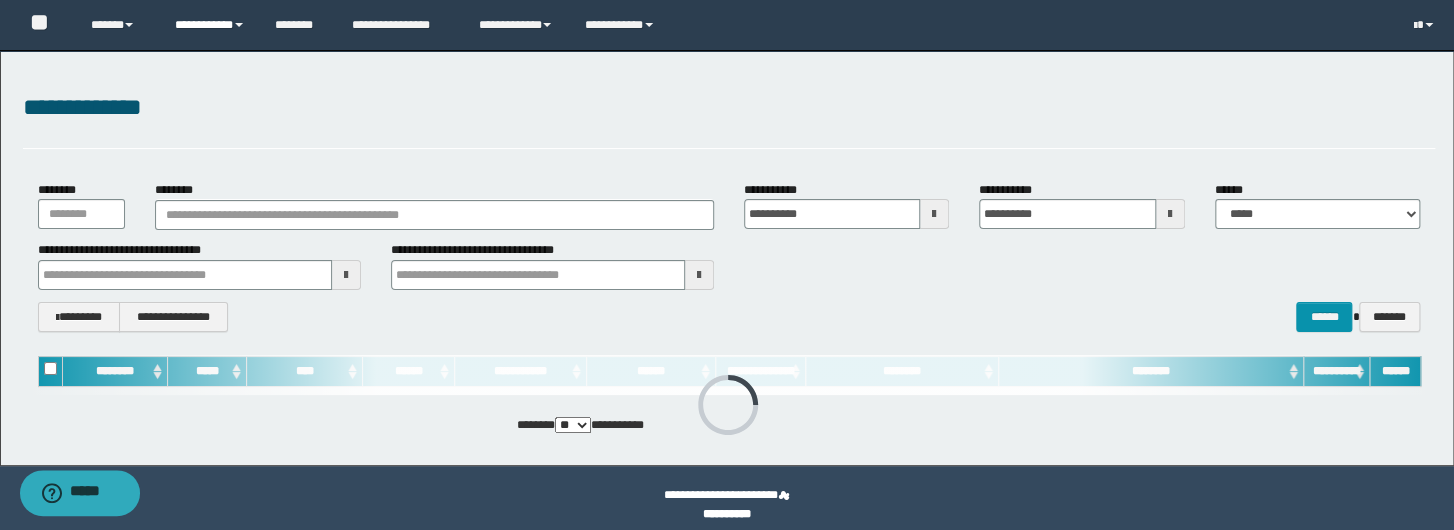 click on "**********" at bounding box center [210, 25] 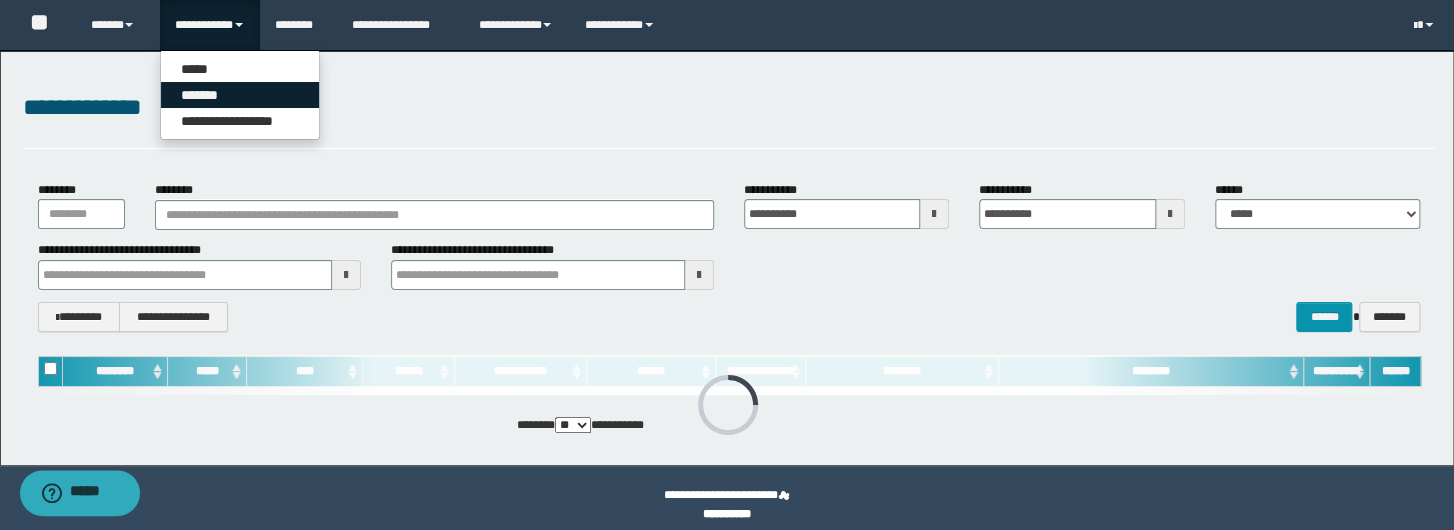 click on "*******" at bounding box center (240, 95) 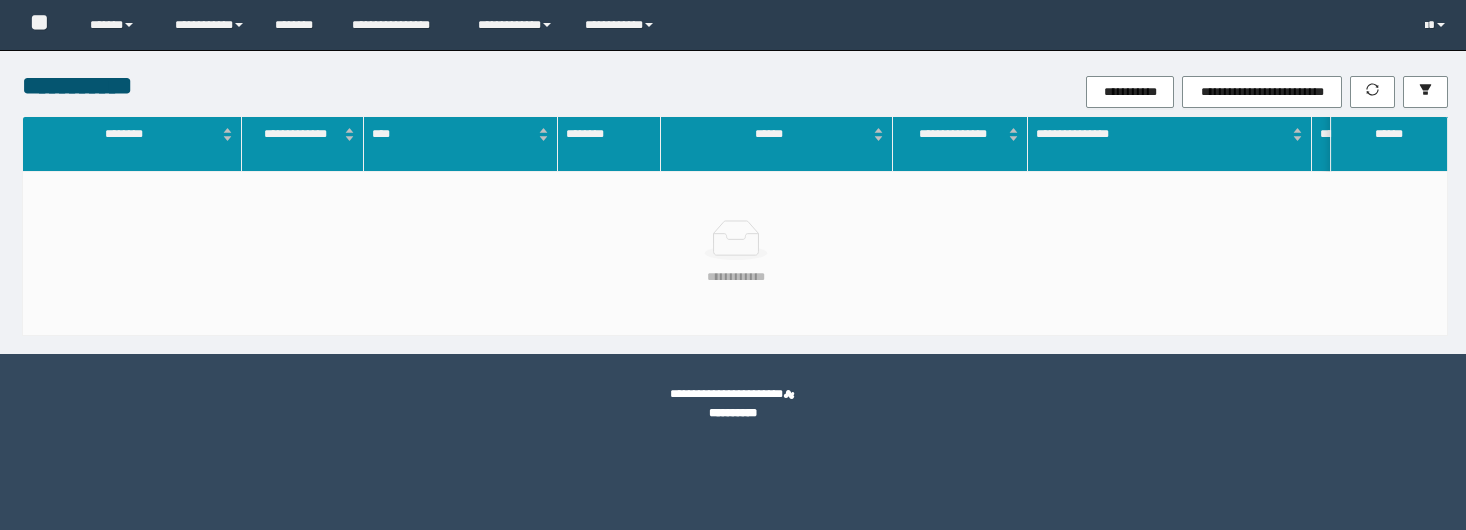 scroll, scrollTop: 0, scrollLeft: 0, axis: both 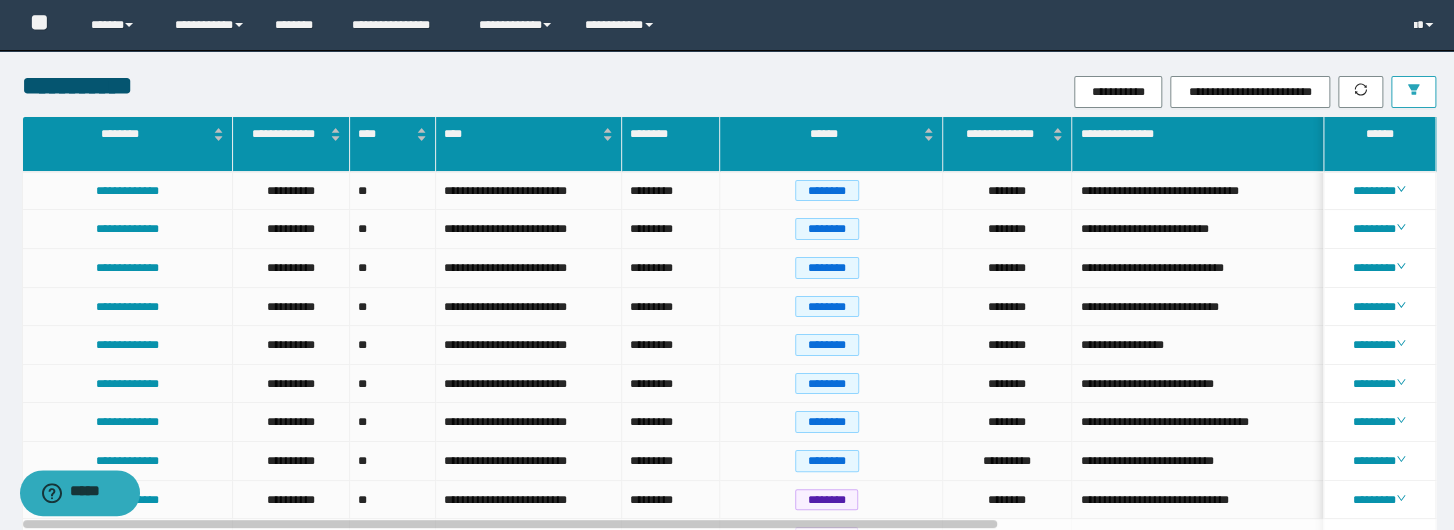 click at bounding box center [1413, 92] 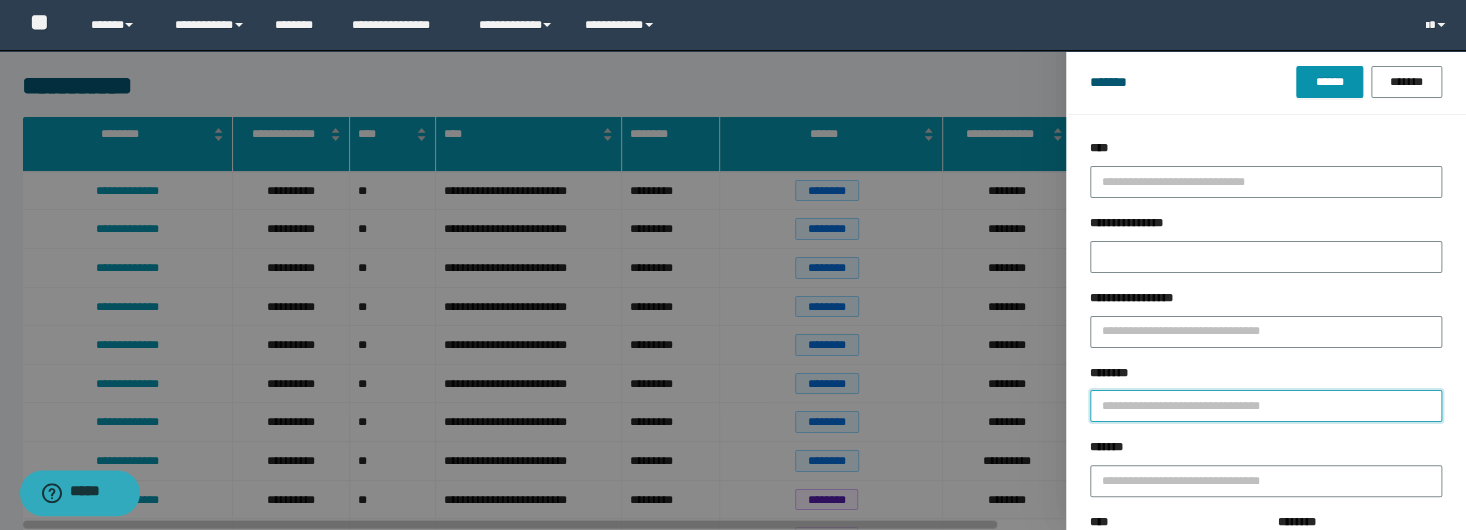 click on "********" at bounding box center (1266, 406) 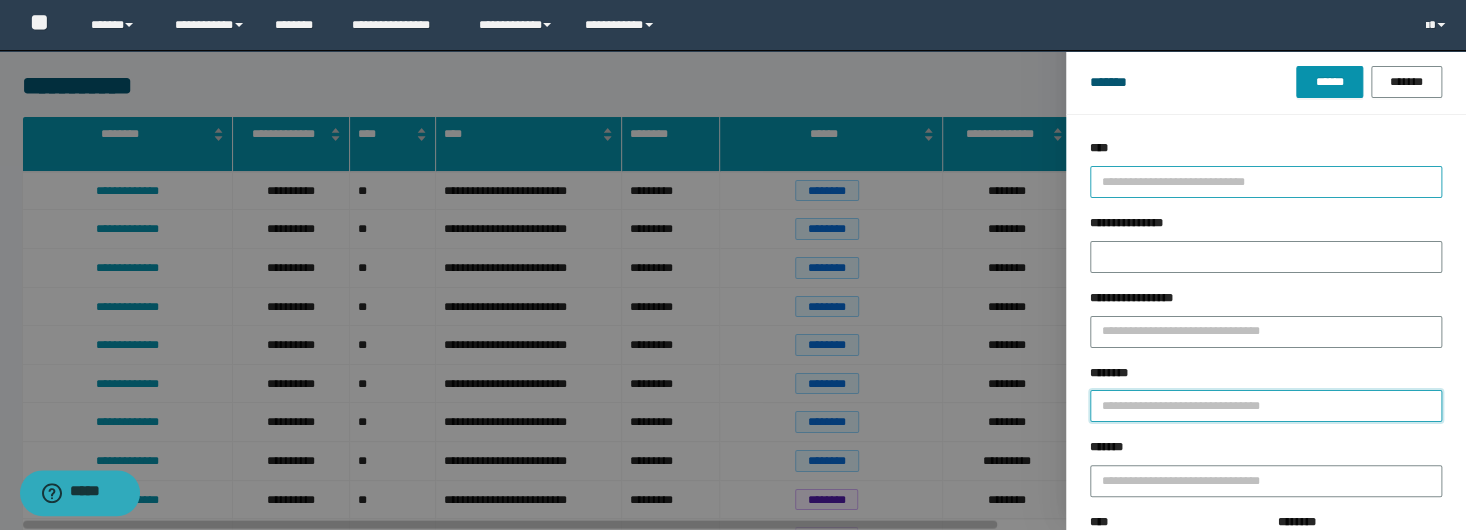 paste on "**********" 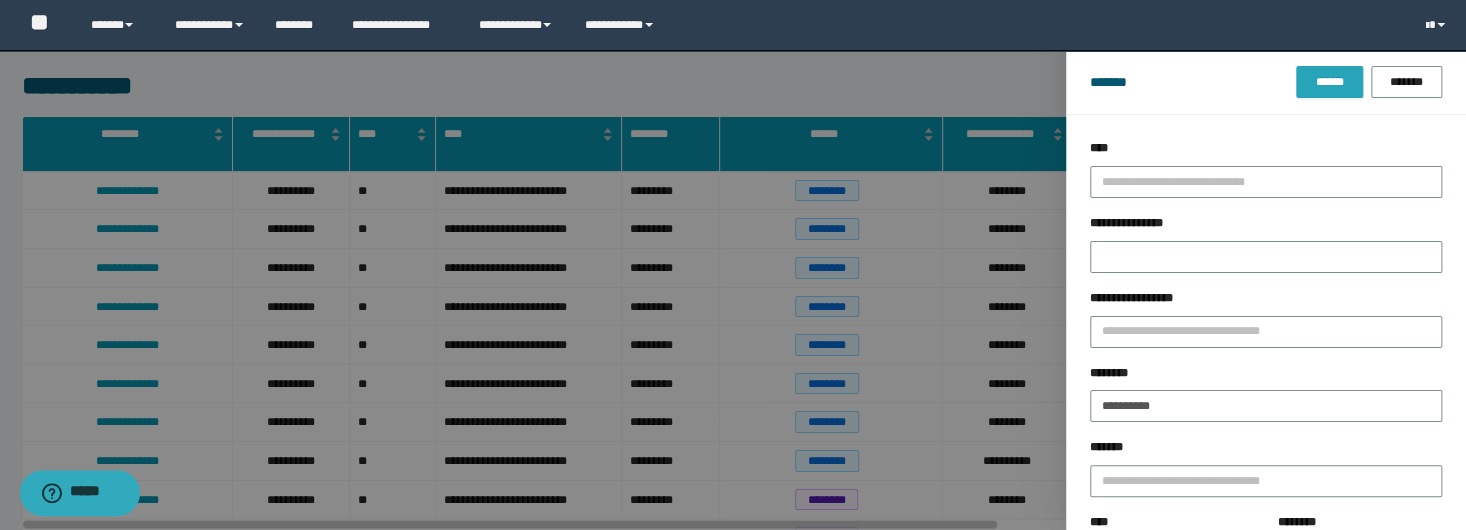 click on "******" at bounding box center (1329, 82) 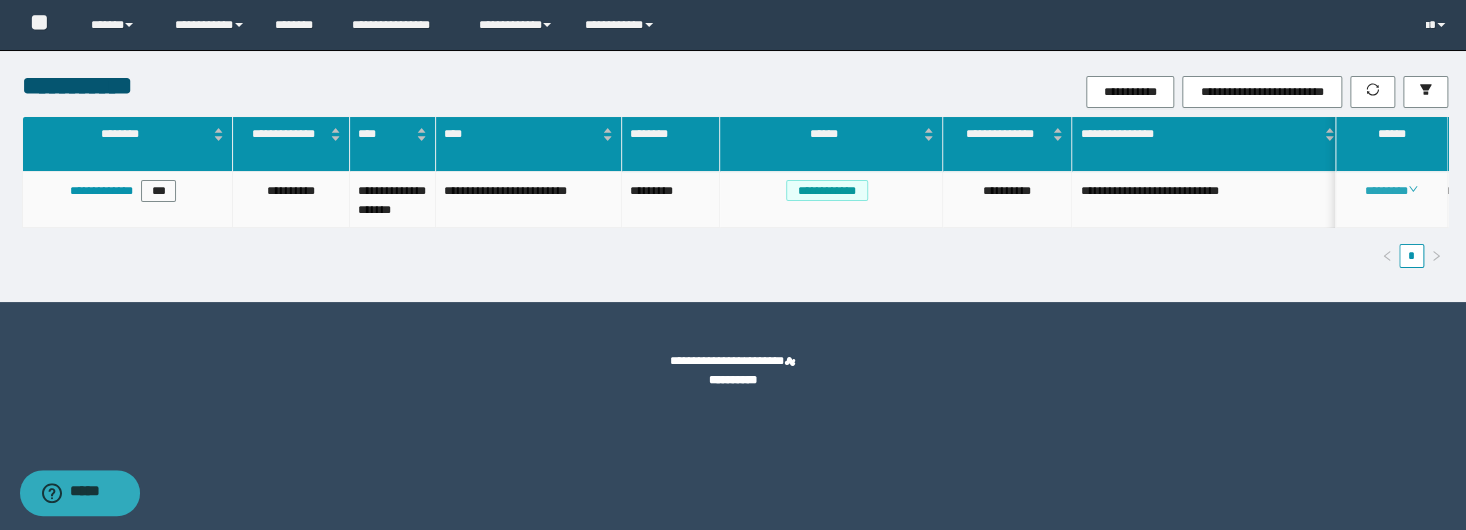 click on "********" at bounding box center (1391, 191) 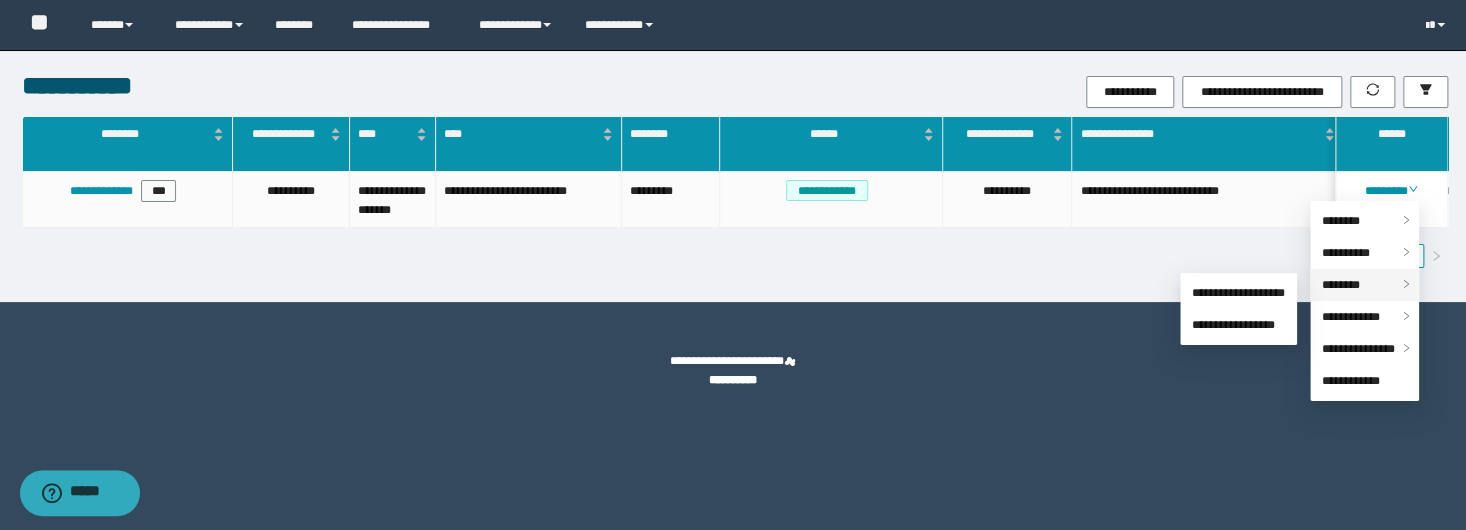 click on "********" at bounding box center (1364, 285) 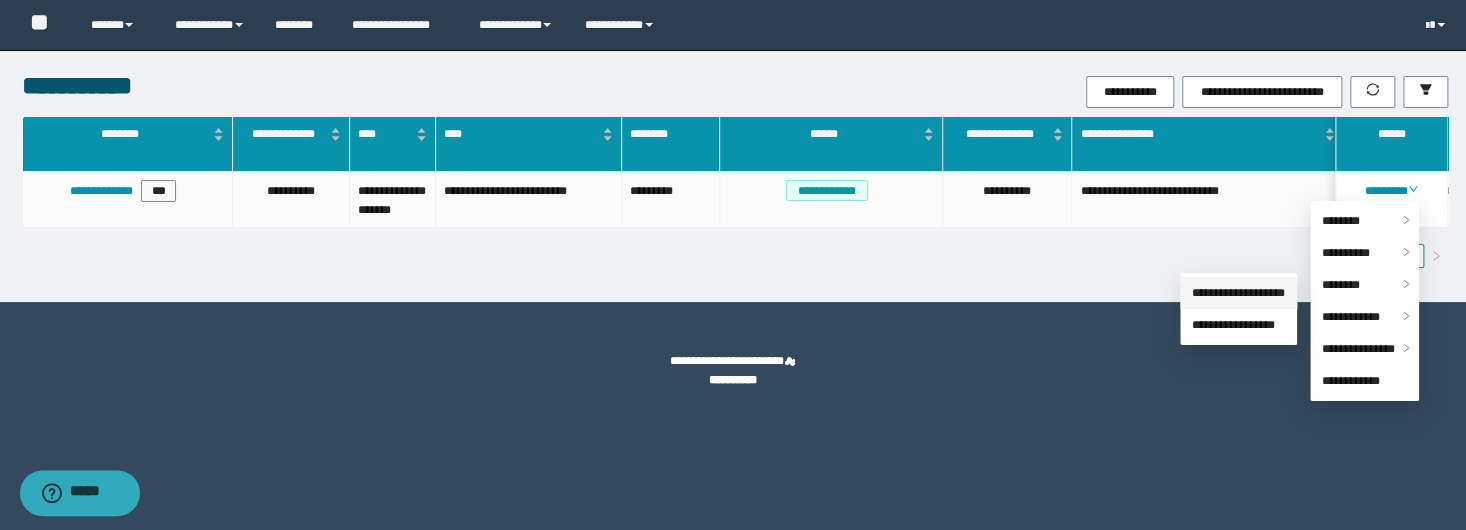 click on "**********" at bounding box center (1238, 293) 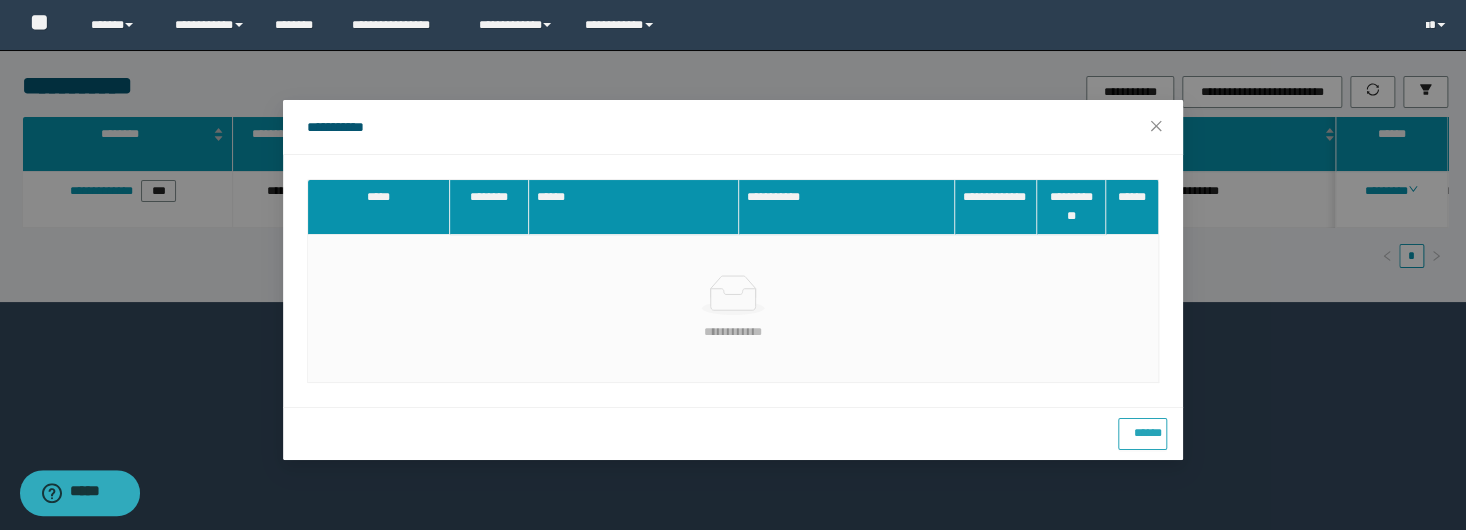 click on "******" at bounding box center [1142, 429] 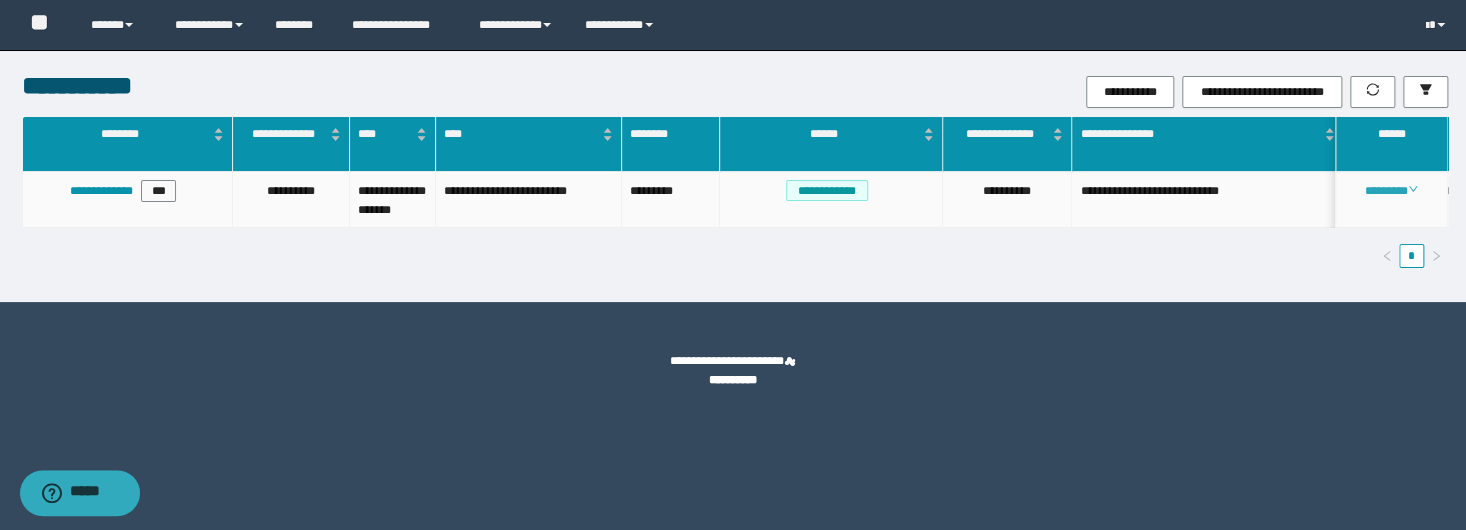 click on "********" at bounding box center [1391, 191] 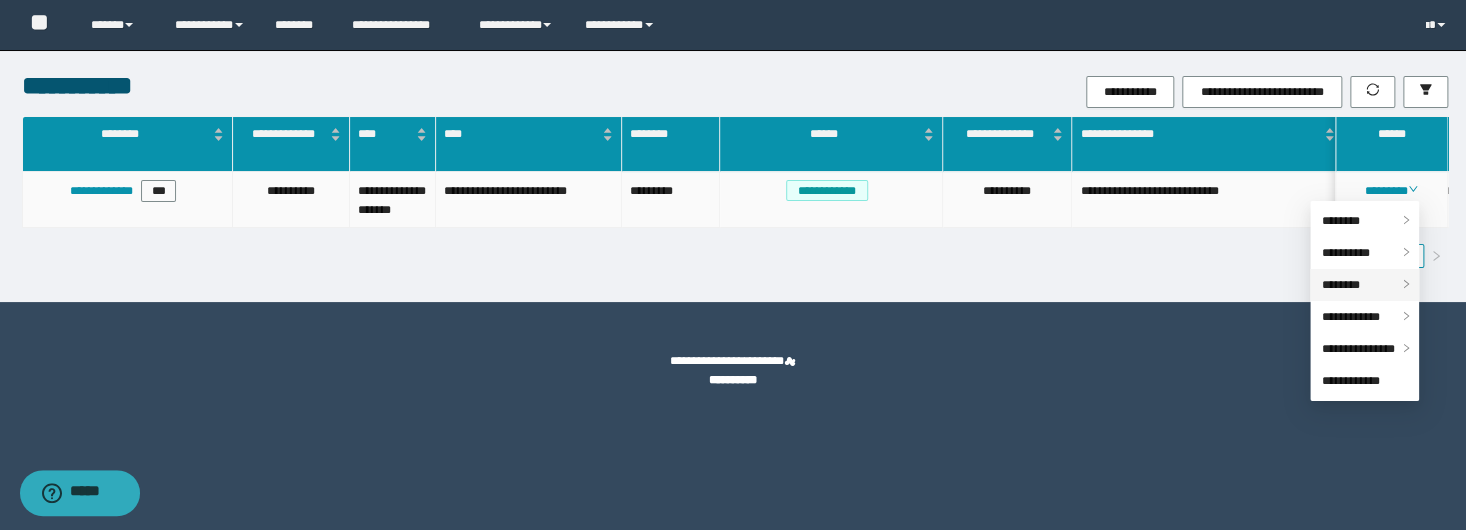 click on "********" at bounding box center [1341, 285] 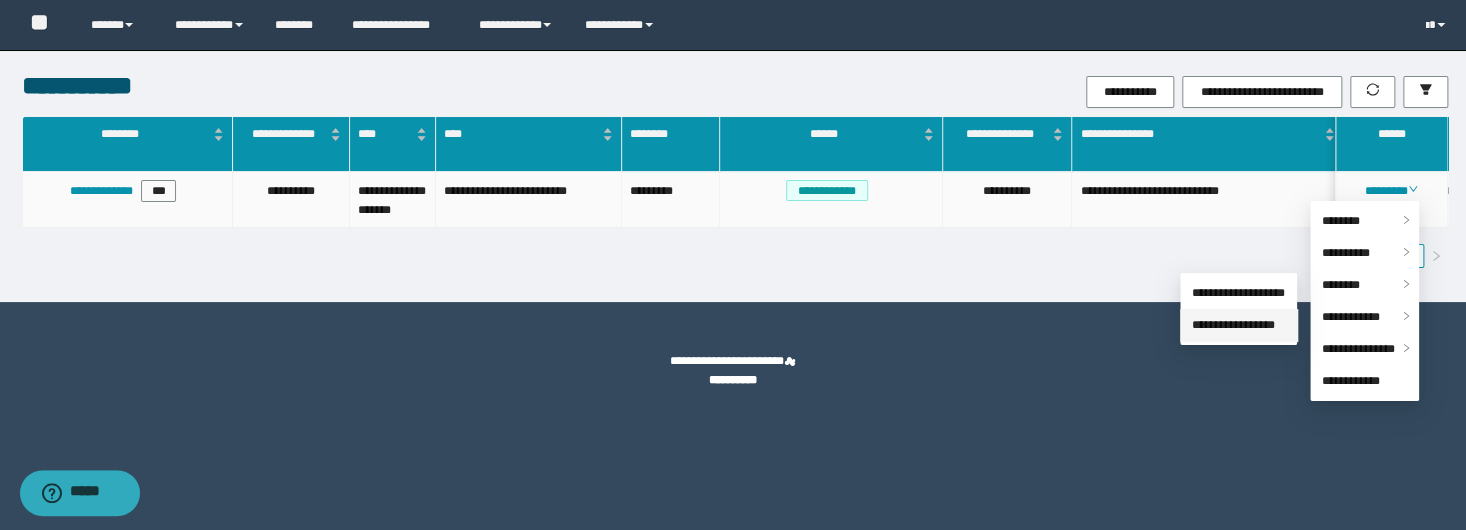 click on "**********" at bounding box center (1233, 325) 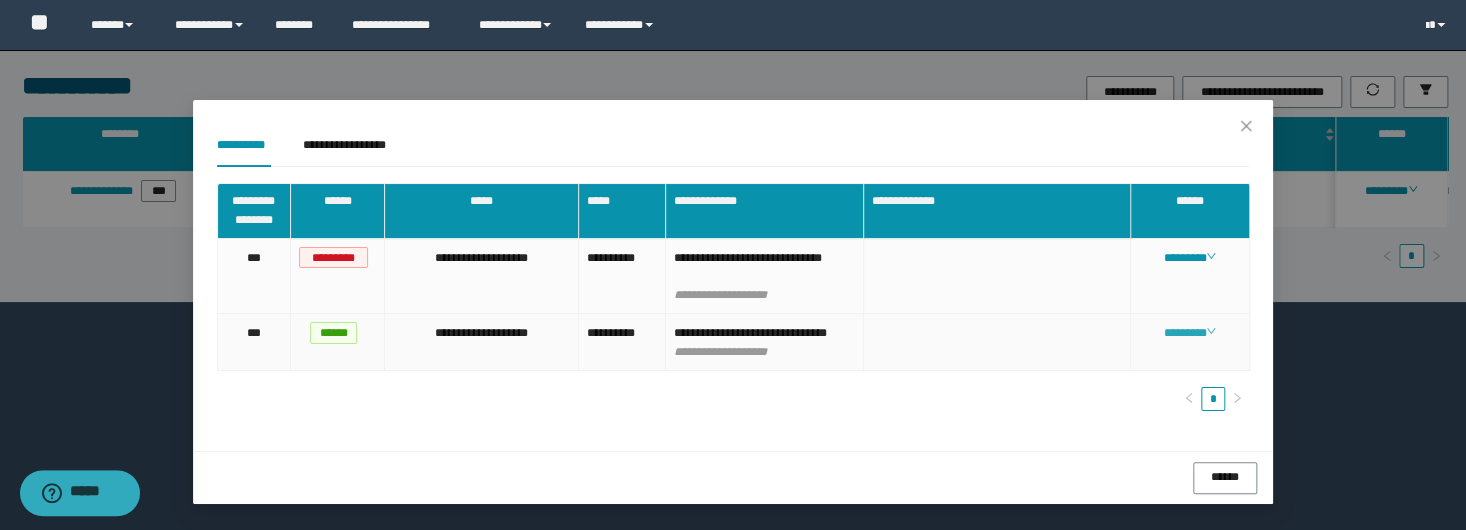 click on "********" at bounding box center [1189, 333] 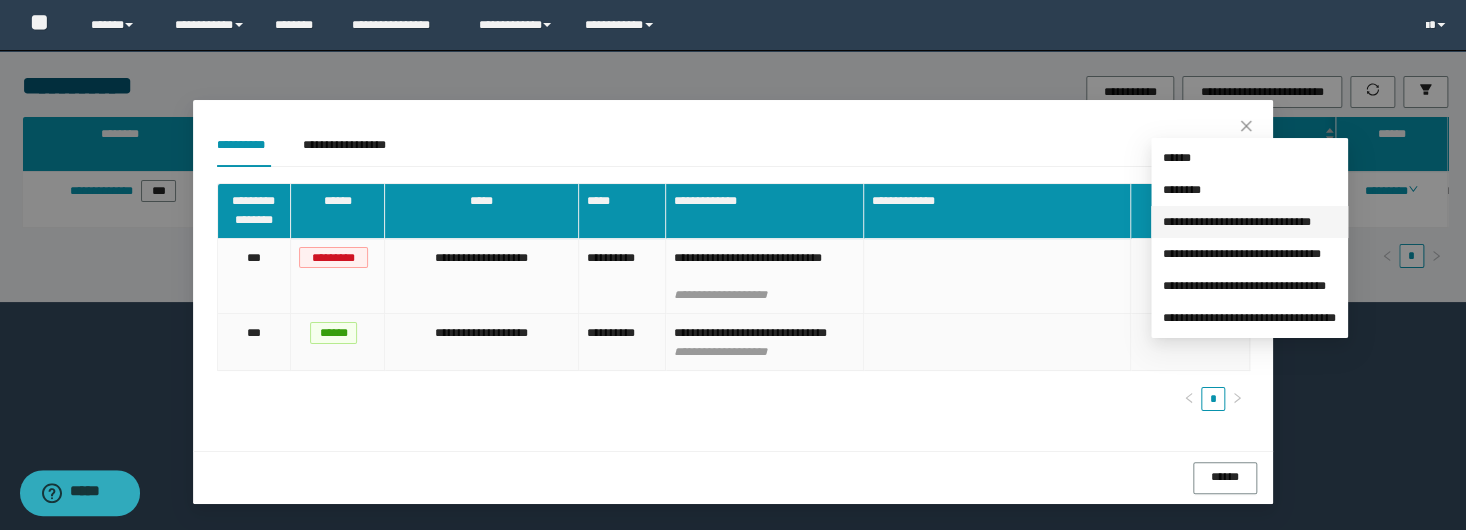 click on "**********" at bounding box center (1237, 222) 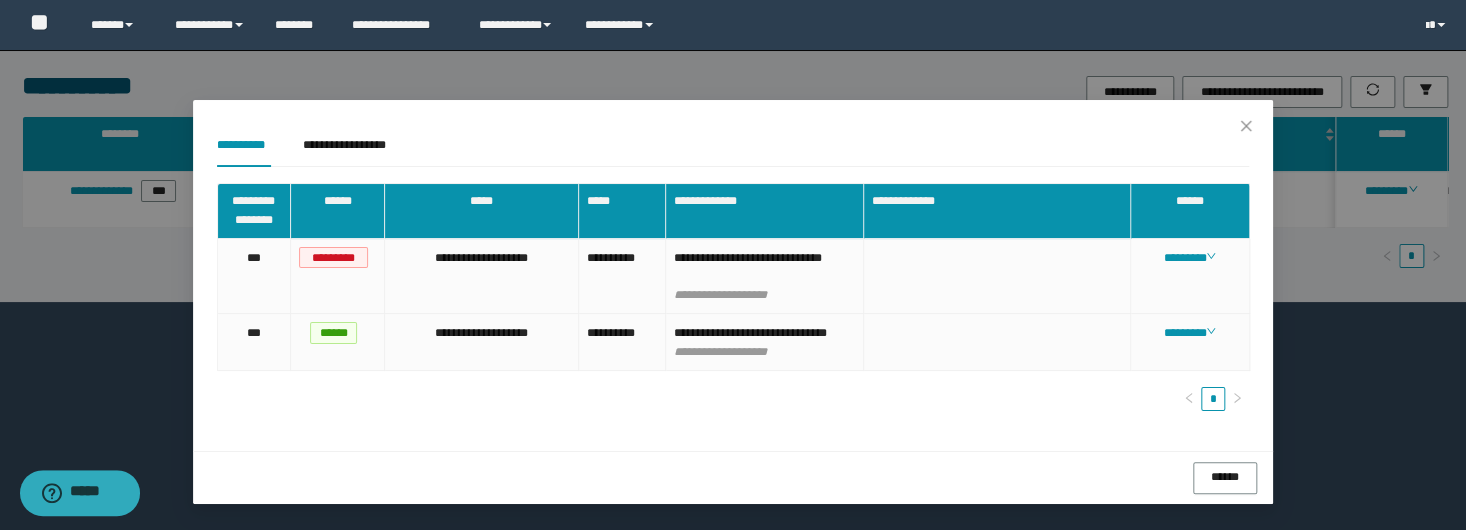 drag, startPoint x: 1399, startPoint y: 428, endPoint x: 1434, endPoint y: 227, distance: 204.0245 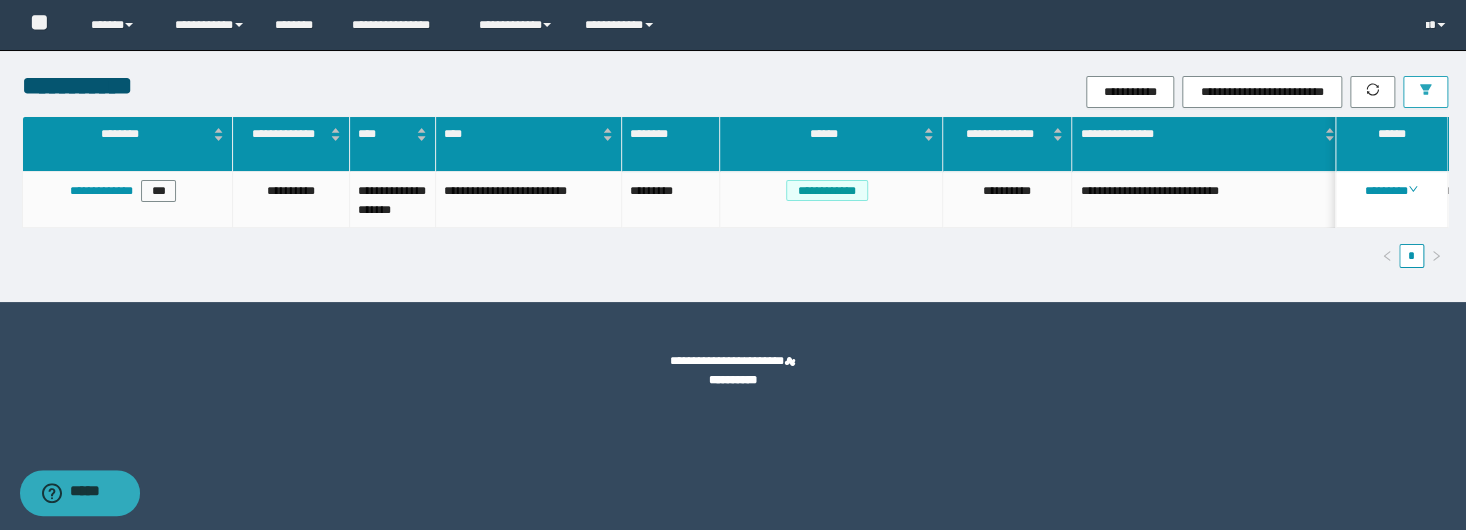 click at bounding box center [1425, 91] 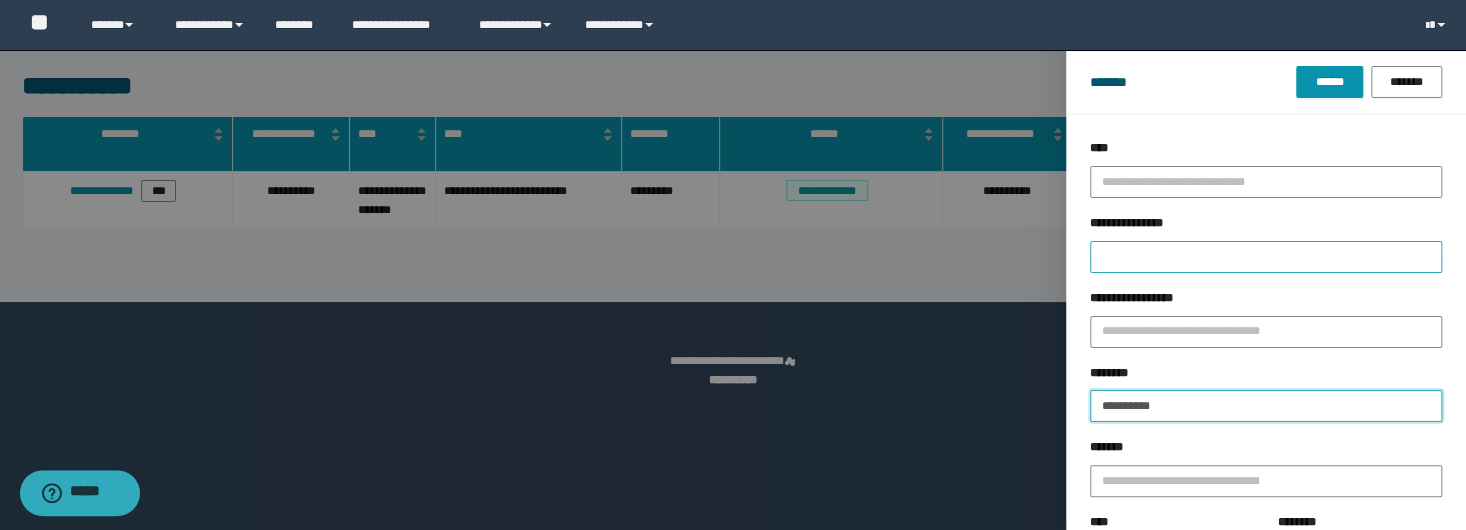 drag, startPoint x: 1196, startPoint y: 410, endPoint x: 1129, endPoint y: 247, distance: 176.2328 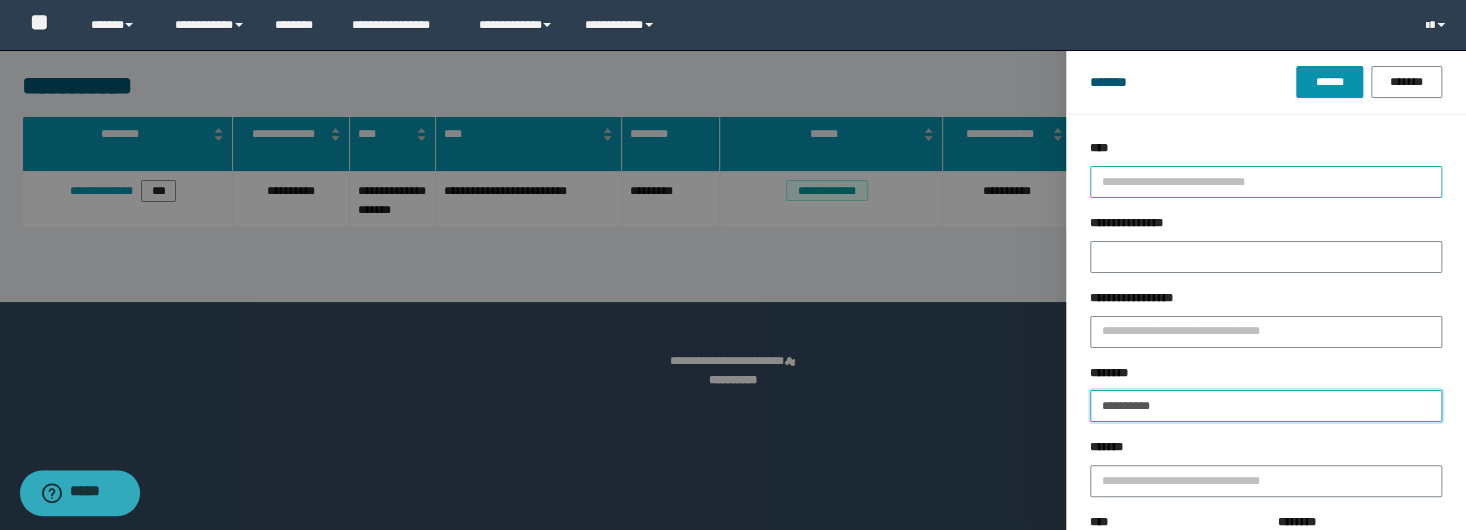 paste 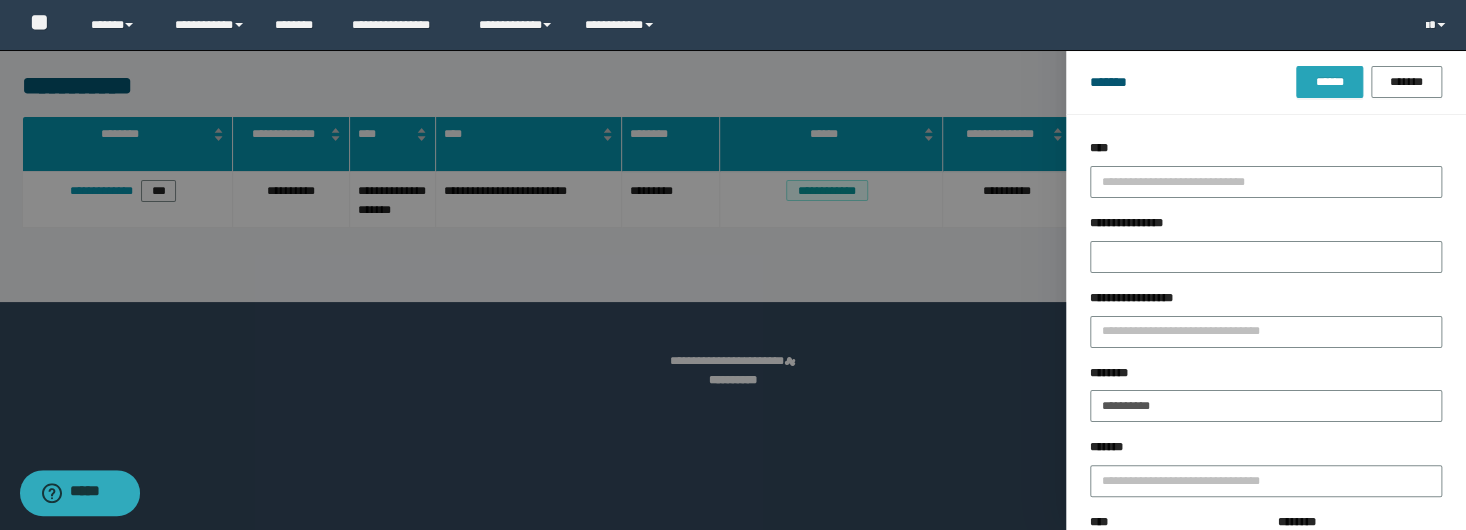 click on "******" at bounding box center (1329, 82) 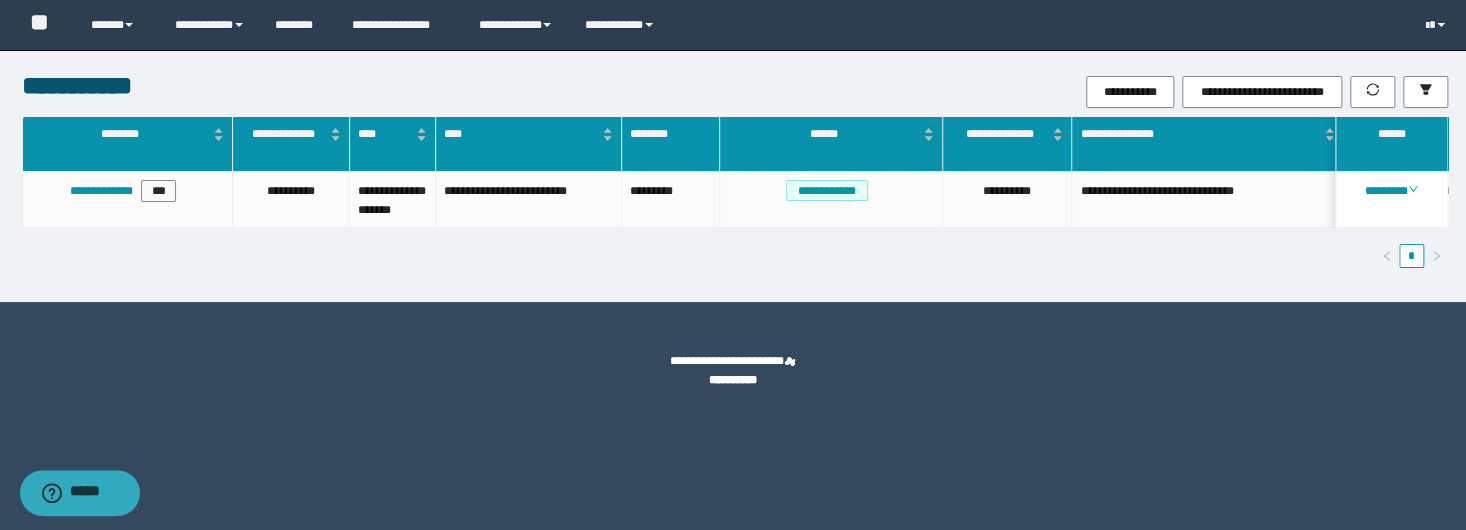 click on "**********" at bounding box center (733, 362) 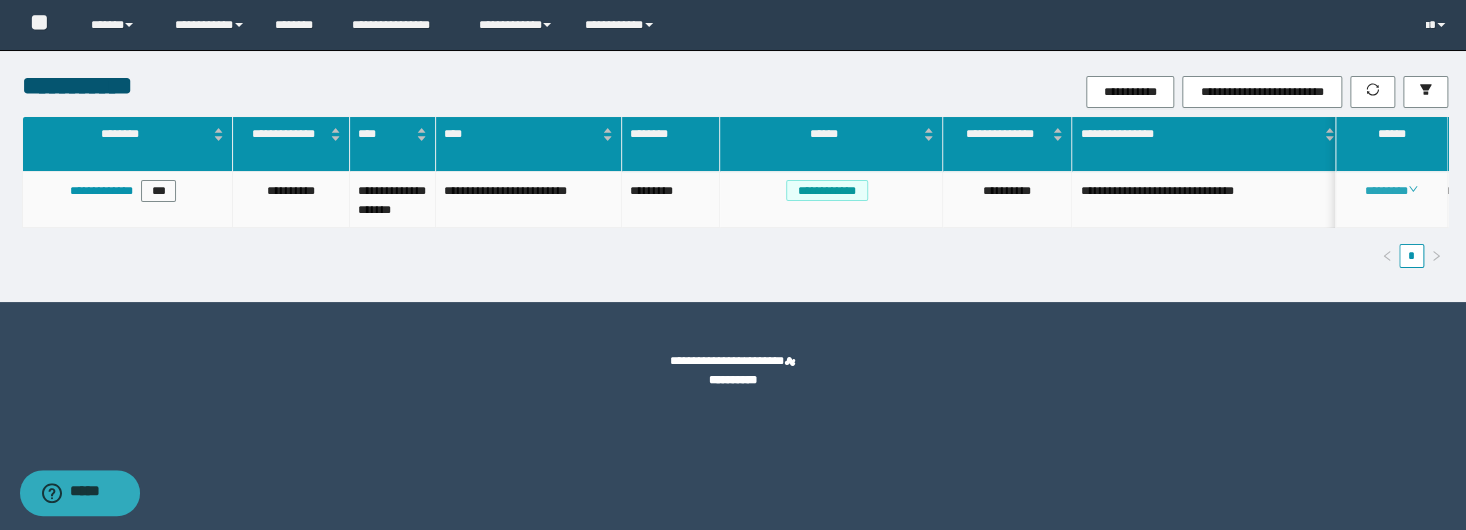 click on "********" at bounding box center [1391, 191] 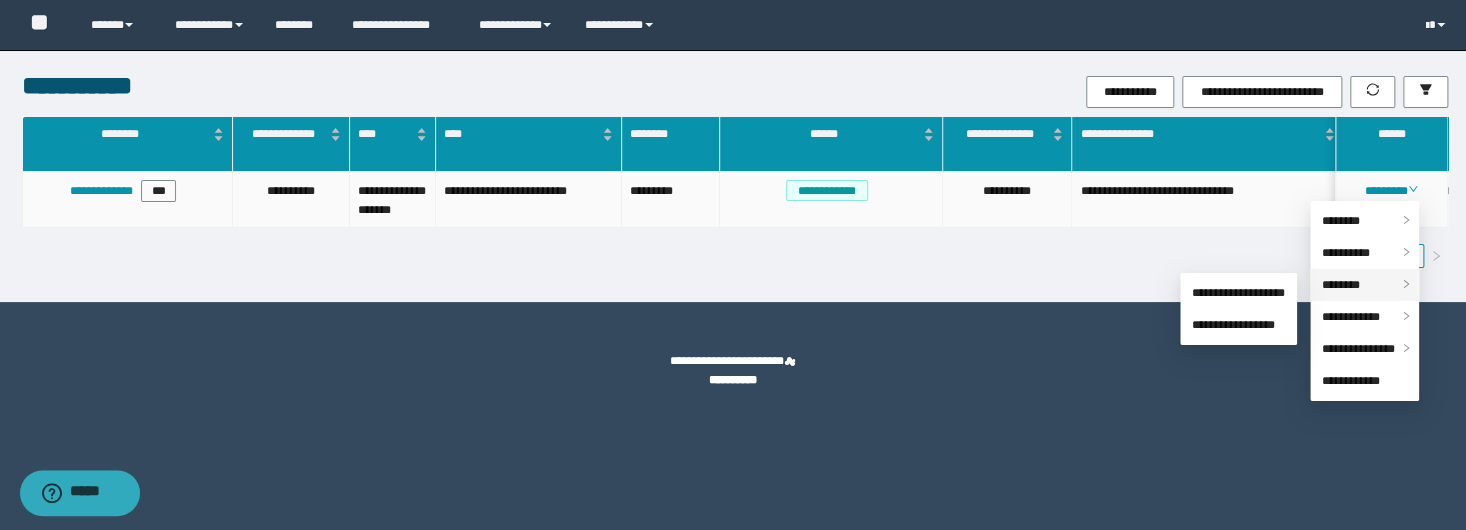 click on "********" at bounding box center (1364, 285) 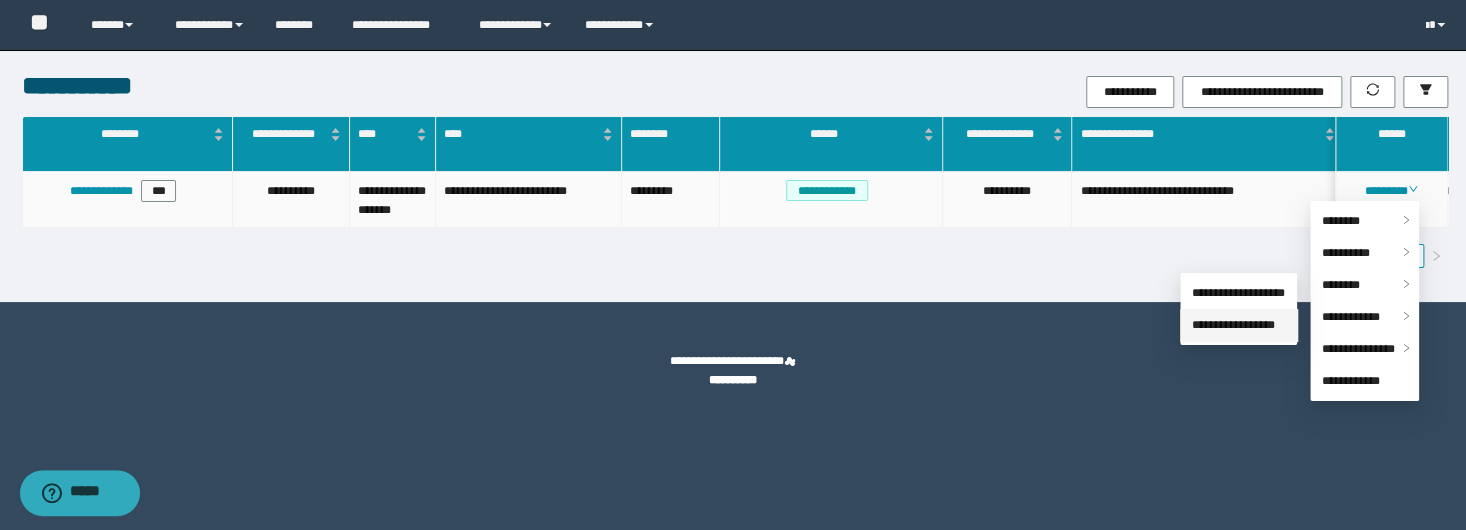 click on "**********" at bounding box center [1233, 325] 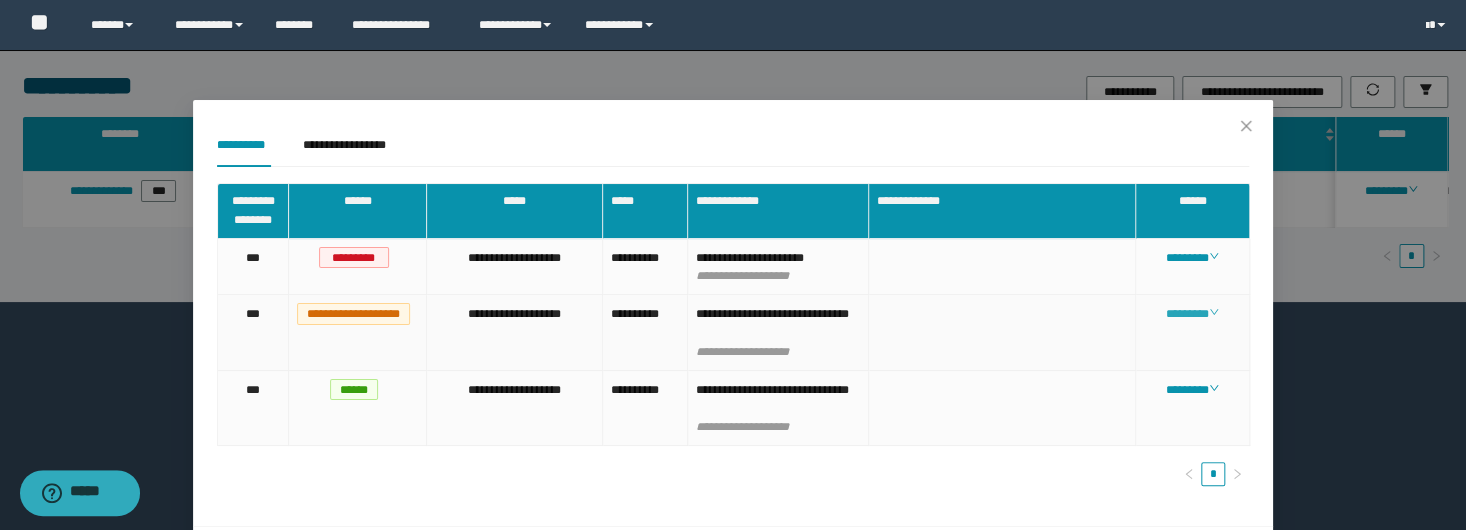 click on "********" at bounding box center (1192, 314) 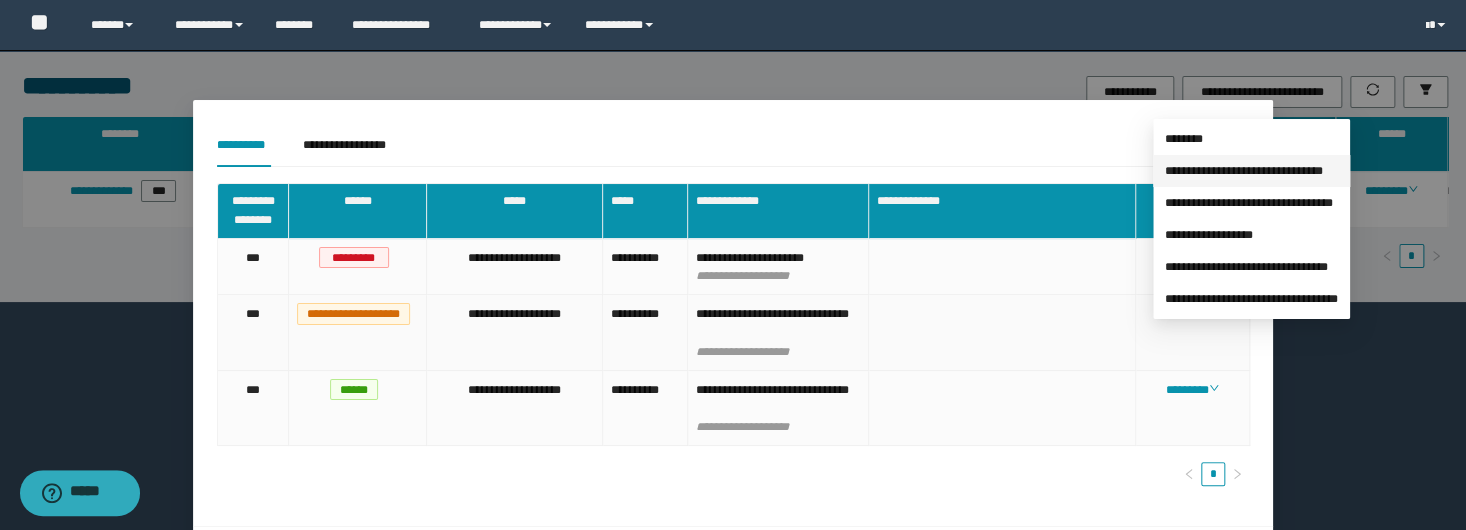 click on "**********" at bounding box center (1244, 171) 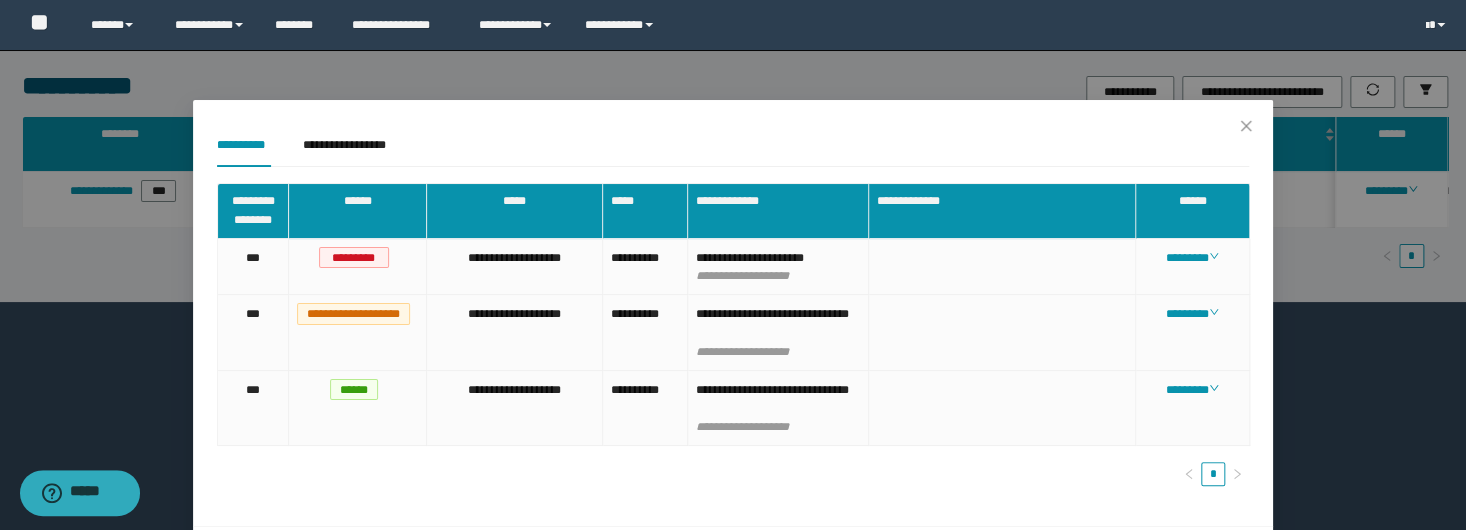 click on "**********" at bounding box center (733, 265) 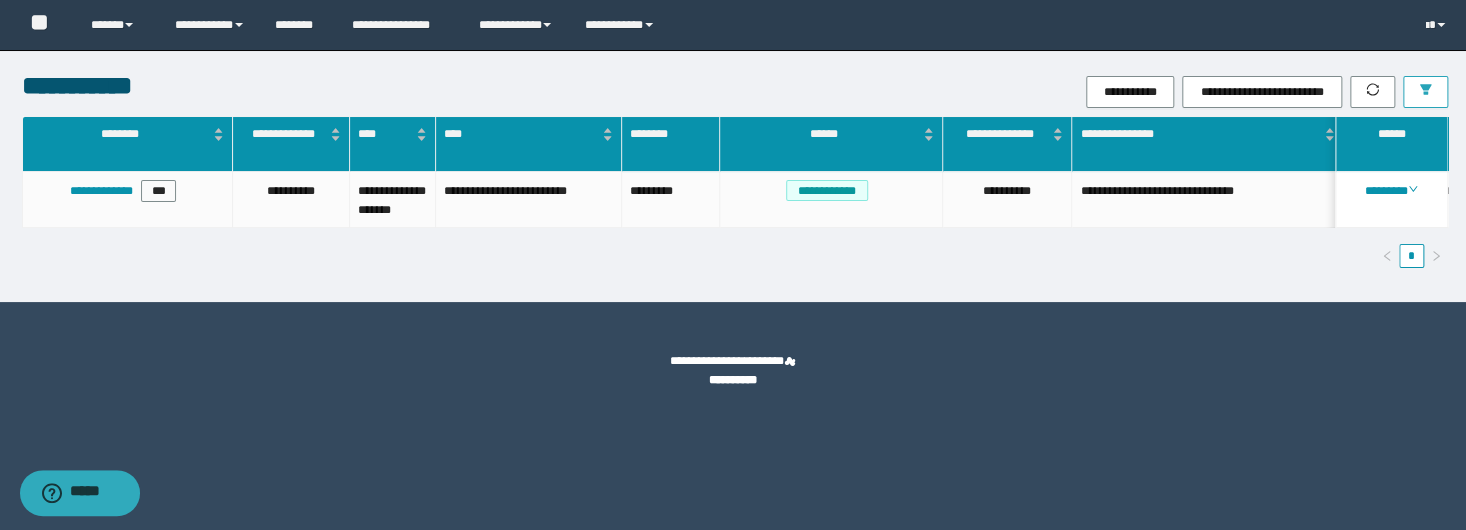 click 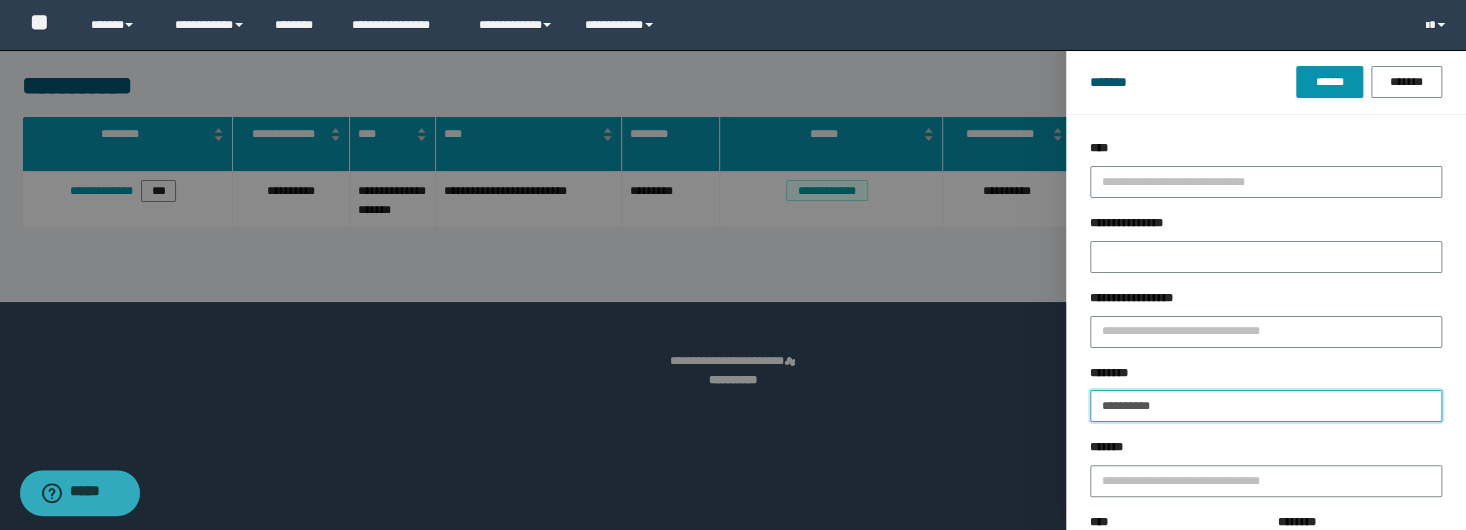 drag, startPoint x: 1160, startPoint y: 404, endPoint x: 960, endPoint y: 405, distance: 200.0025 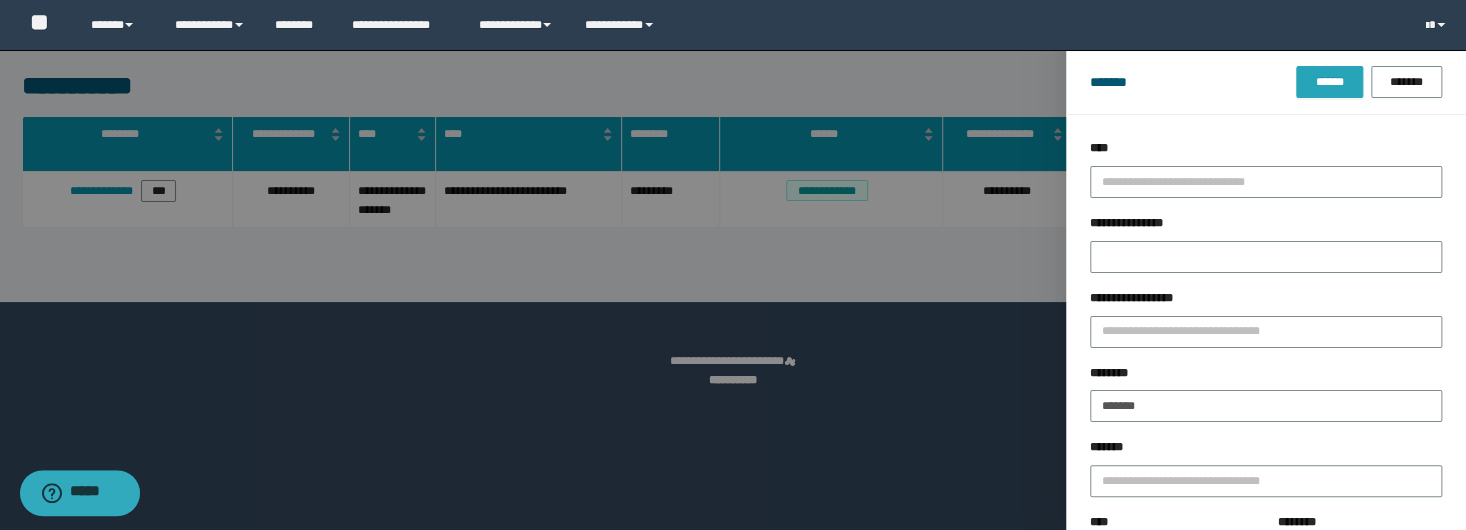 click on "******" at bounding box center [1329, 82] 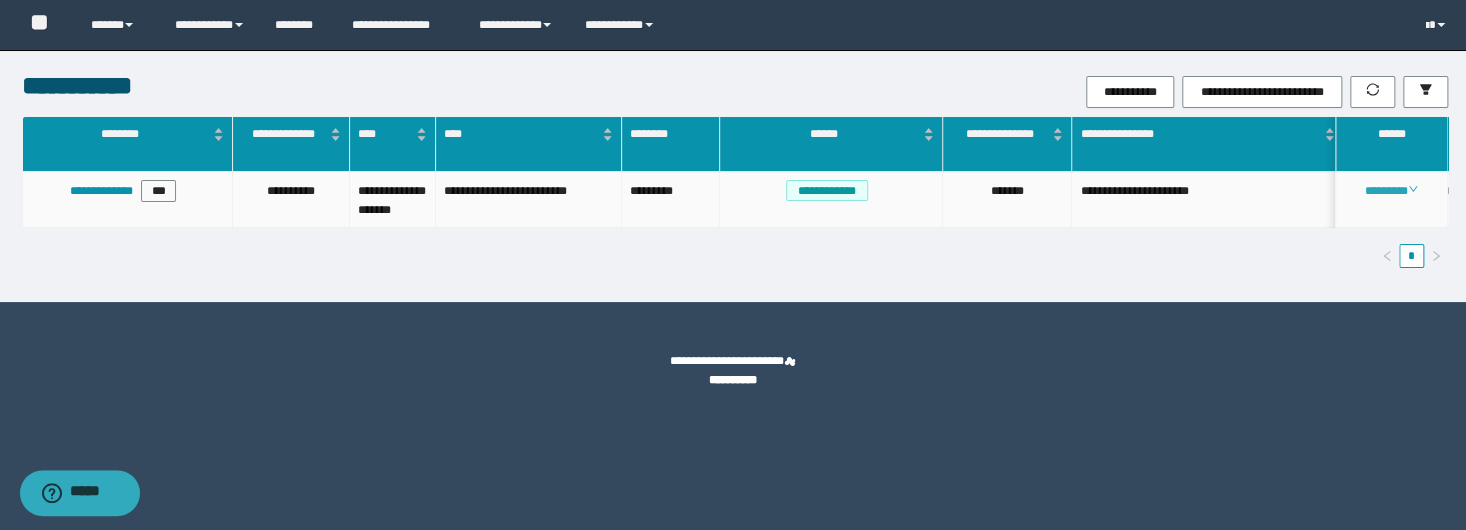 click on "********" at bounding box center (1391, 191) 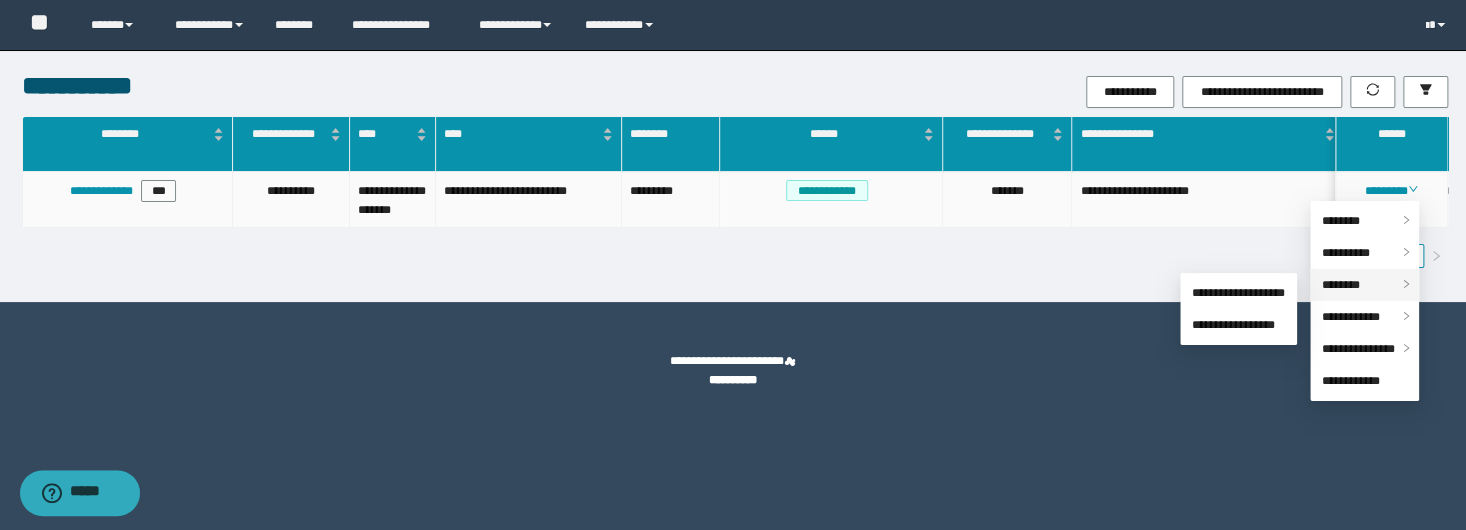 click on "********" at bounding box center [1364, 285] 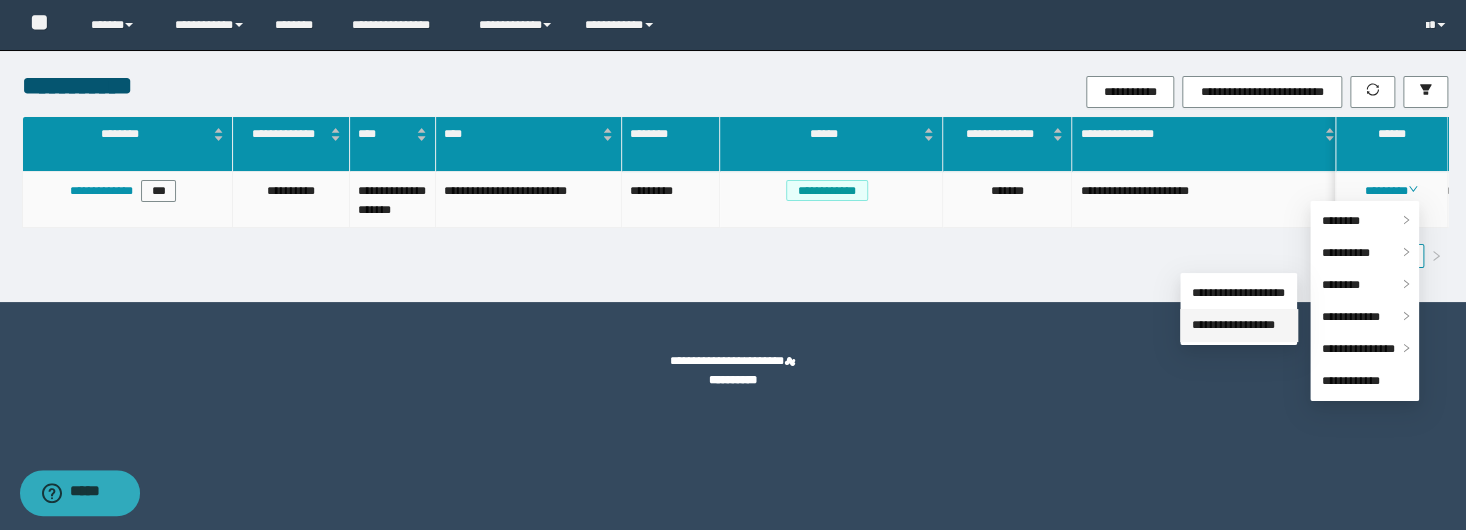 click on "**********" at bounding box center [1233, 325] 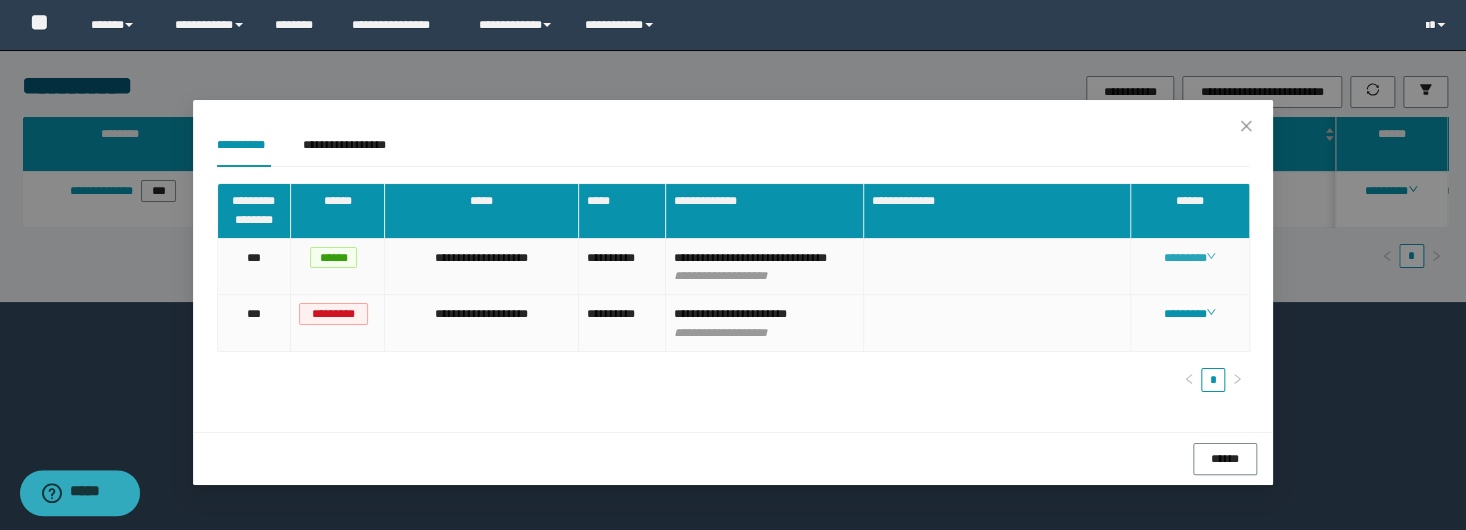 click on "********" at bounding box center (1189, 258) 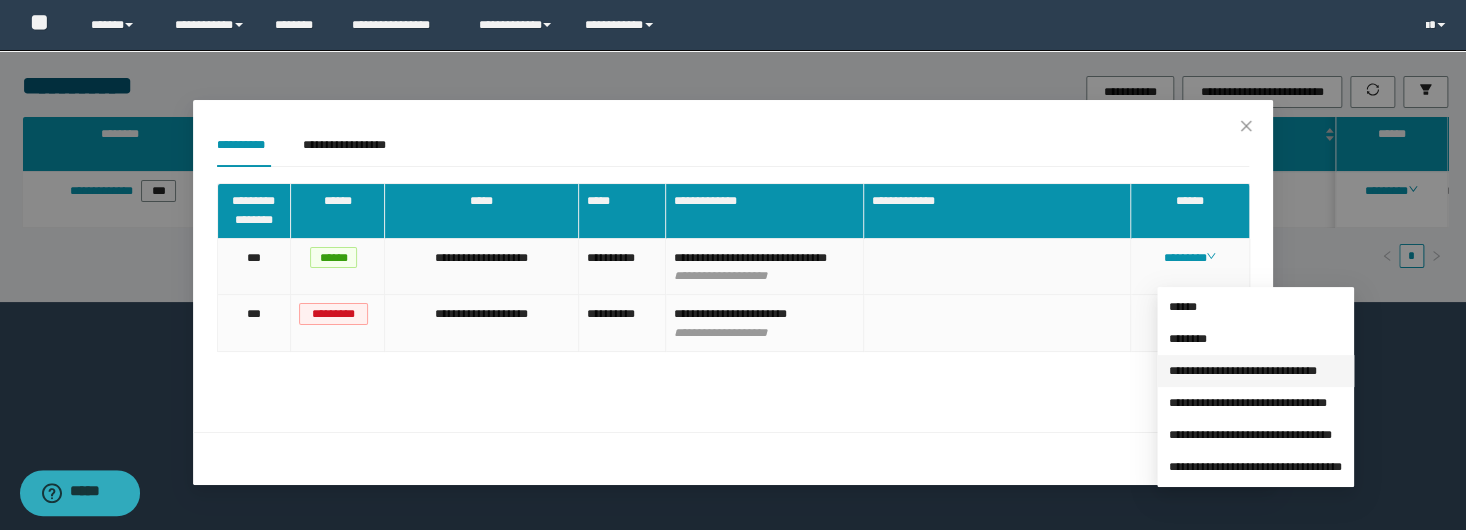 click on "**********" at bounding box center (1243, 371) 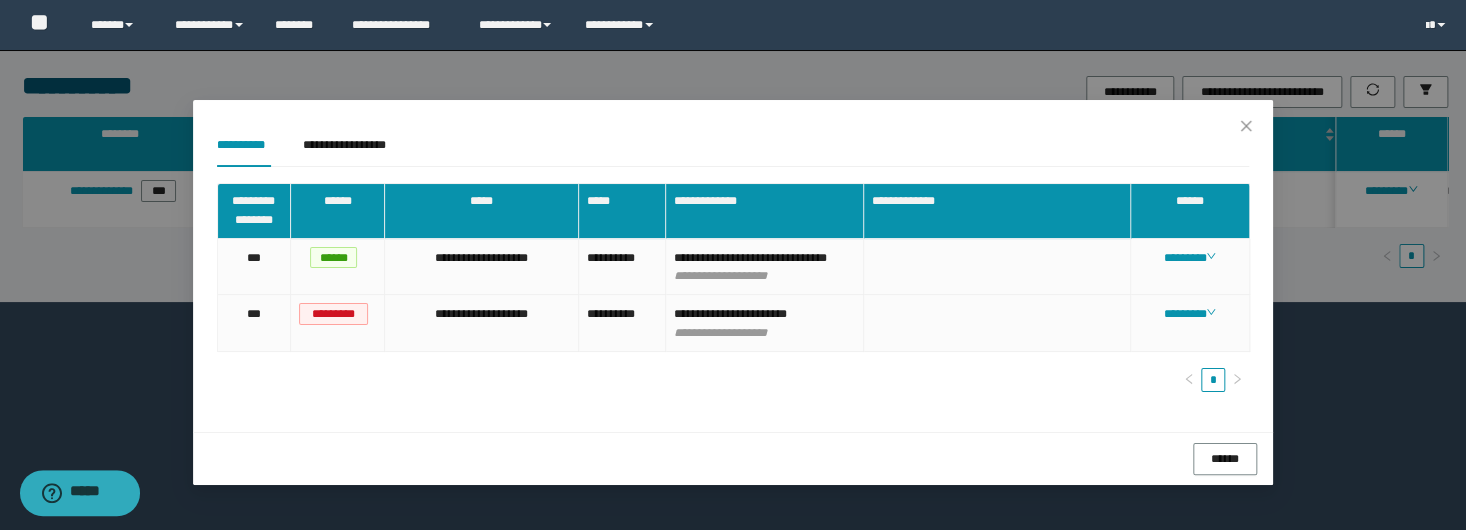 click on "**********" at bounding box center [733, 145] 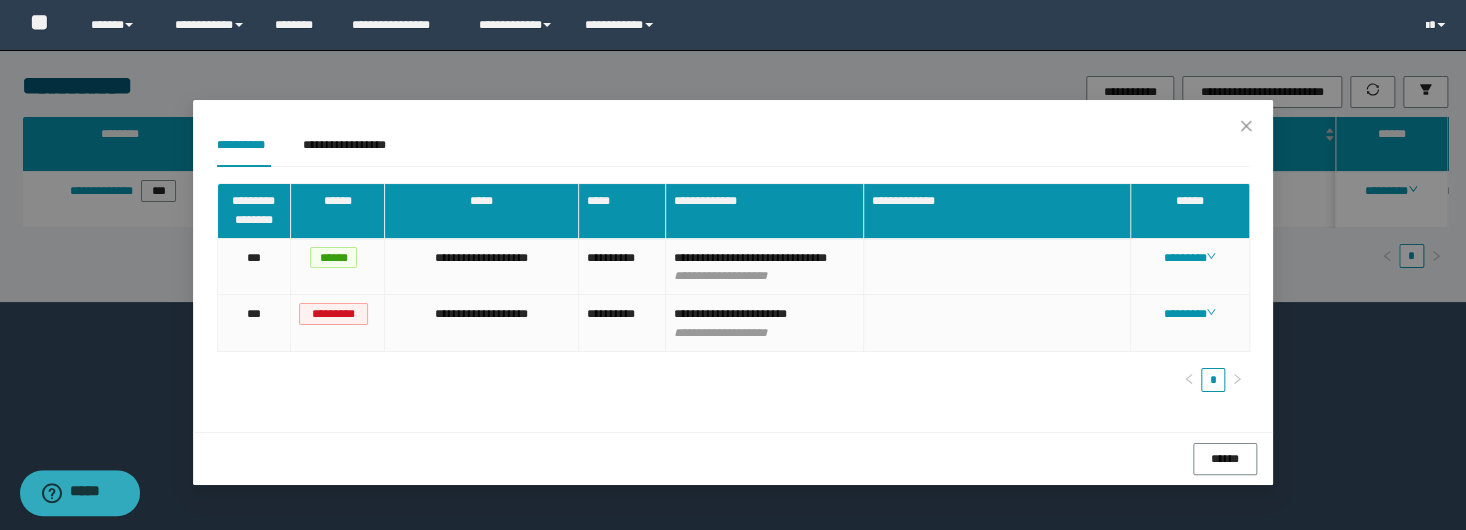 click on "**********" at bounding box center [733, 265] 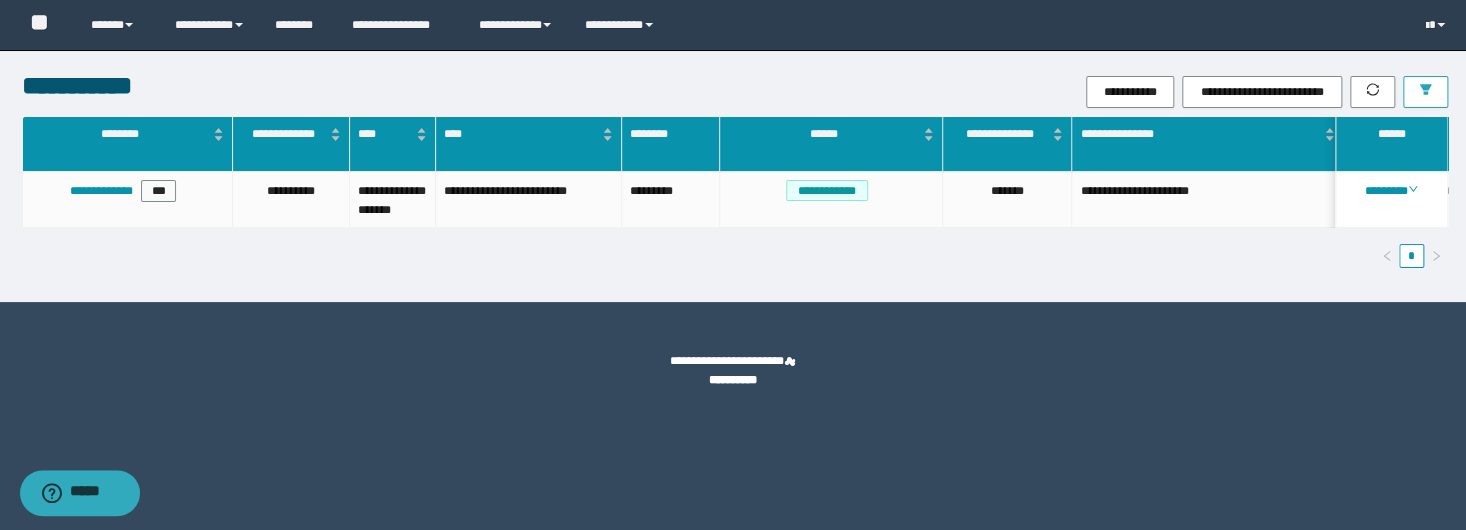 click at bounding box center (1425, 92) 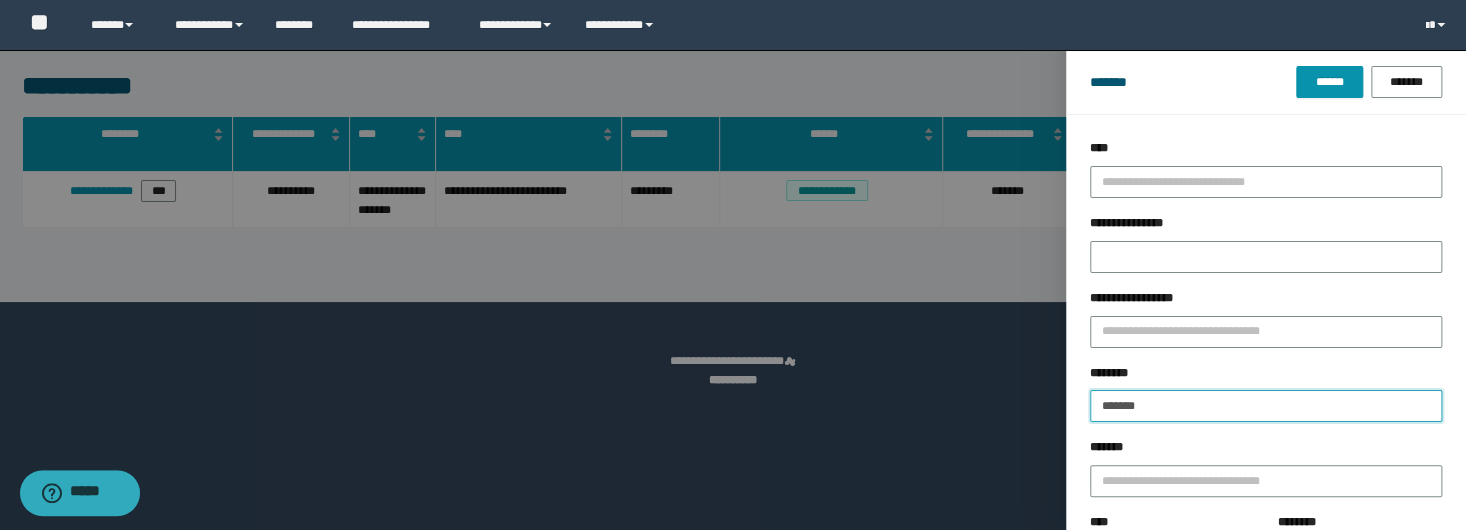drag, startPoint x: 1186, startPoint y: 407, endPoint x: 970, endPoint y: 398, distance: 216.18742 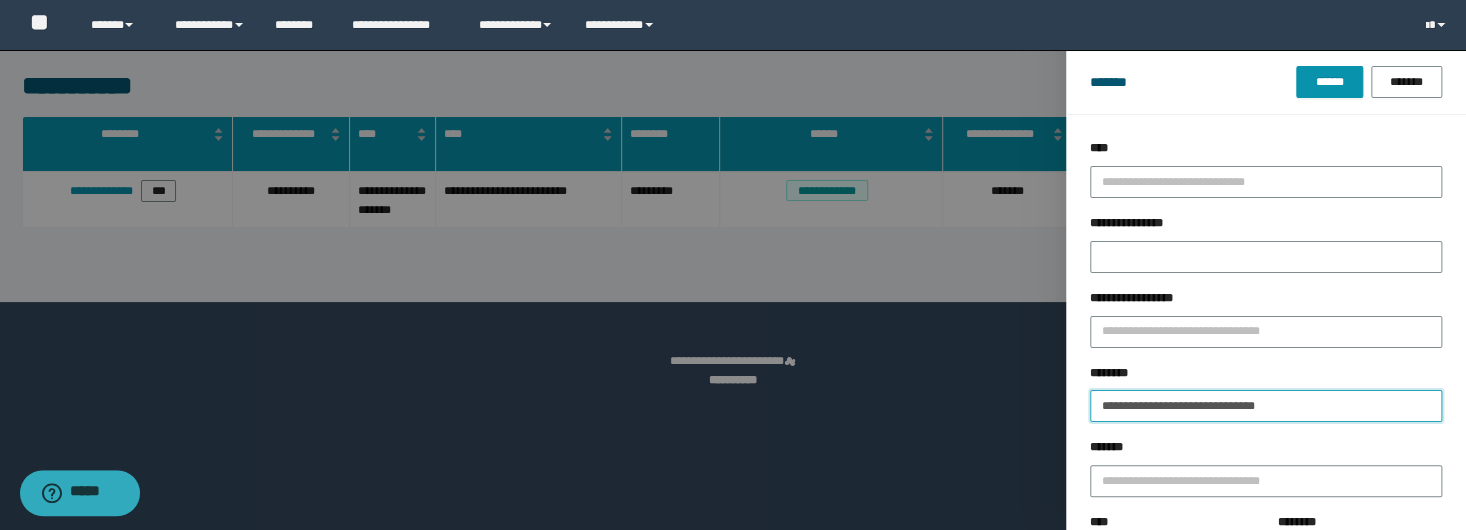 drag, startPoint x: 1175, startPoint y: 408, endPoint x: 1394, endPoint y: 414, distance: 219.08218 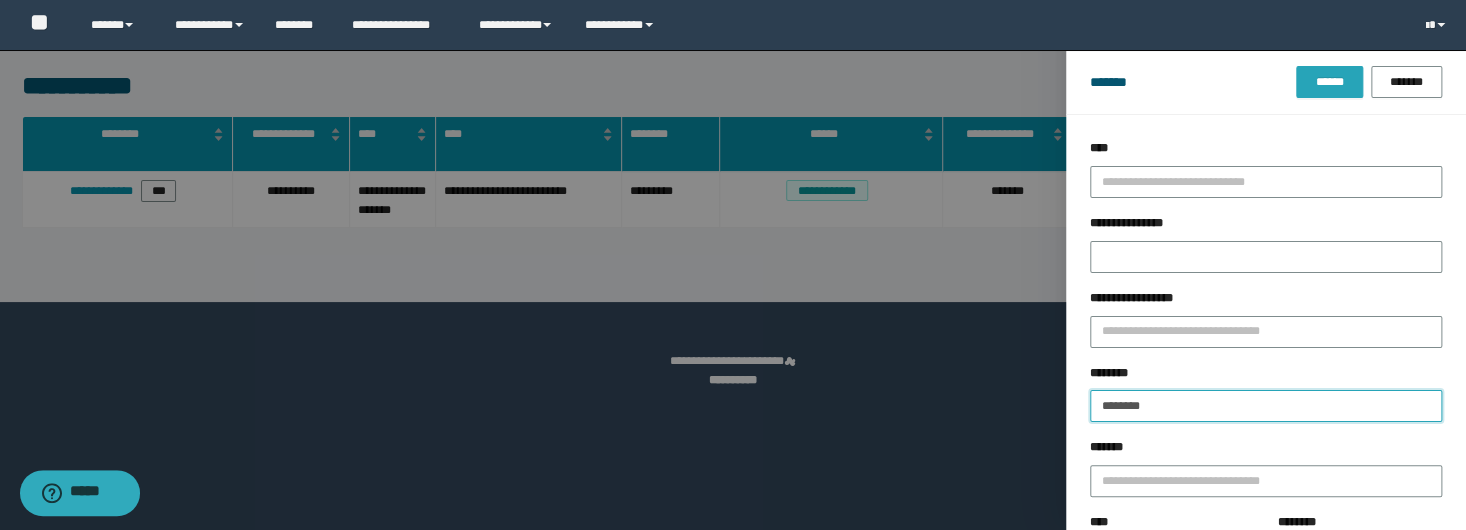 type on "********" 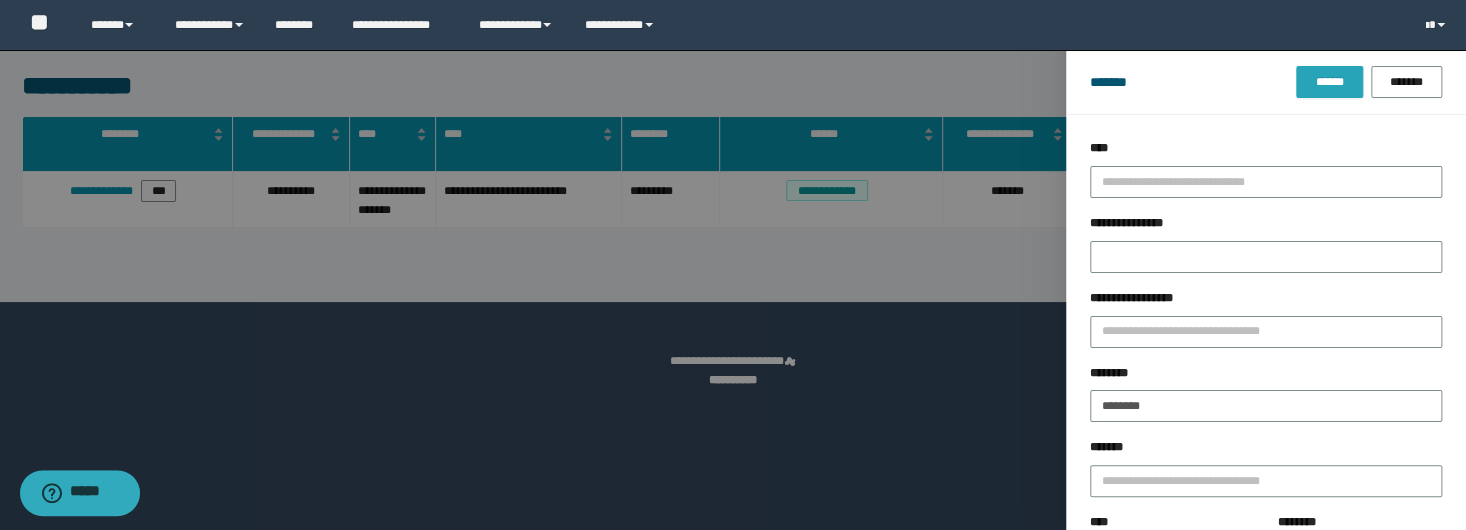 click on "******" at bounding box center [1329, 82] 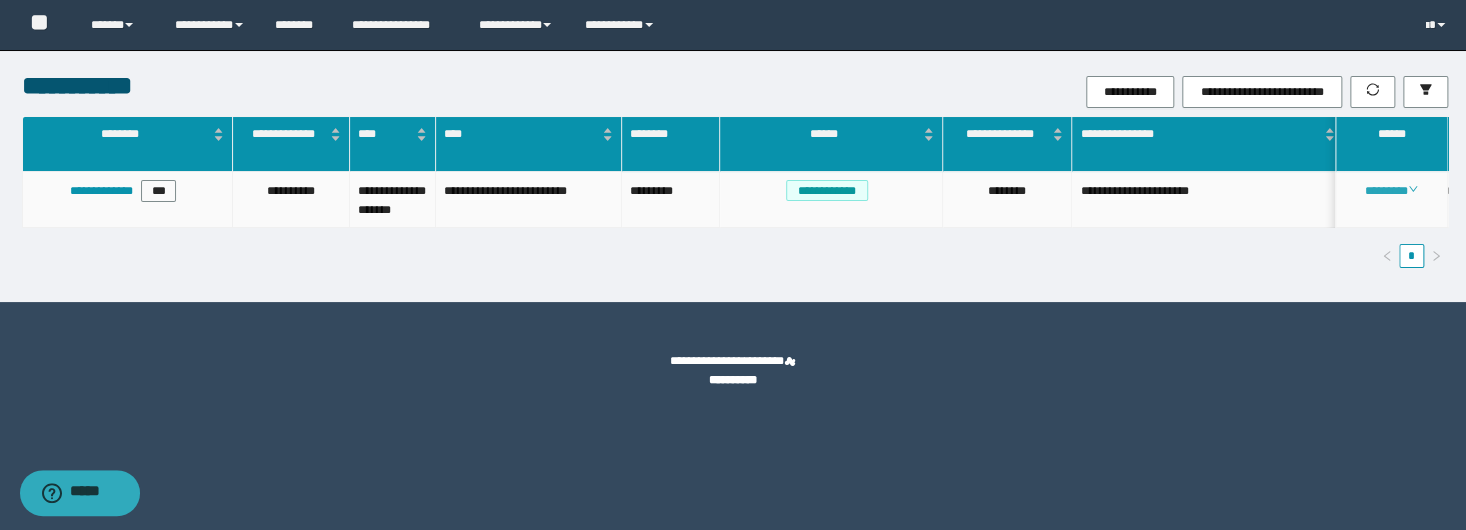 click on "********" at bounding box center (1391, 191) 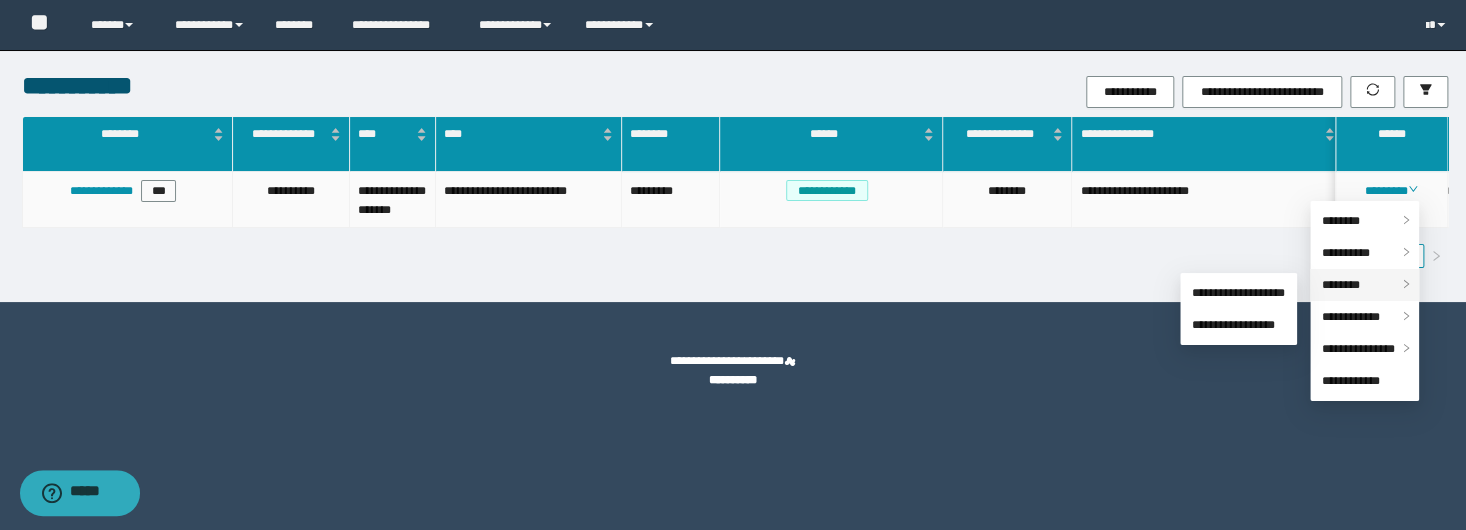 click on "********" at bounding box center [1364, 285] 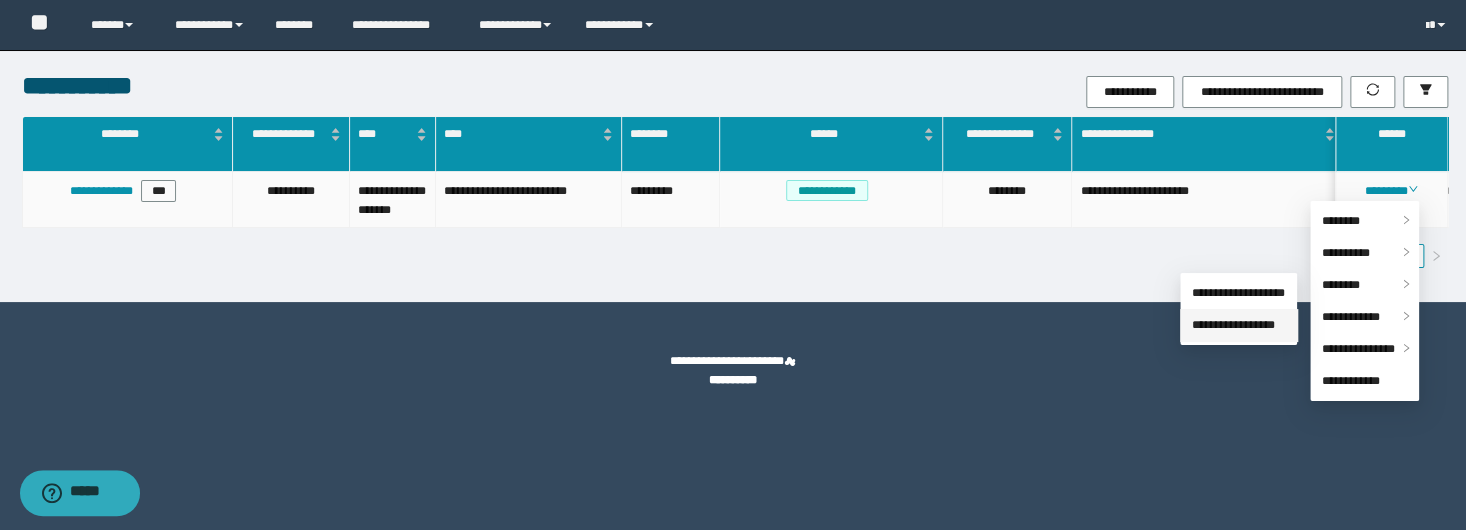 click on "**********" at bounding box center [1233, 325] 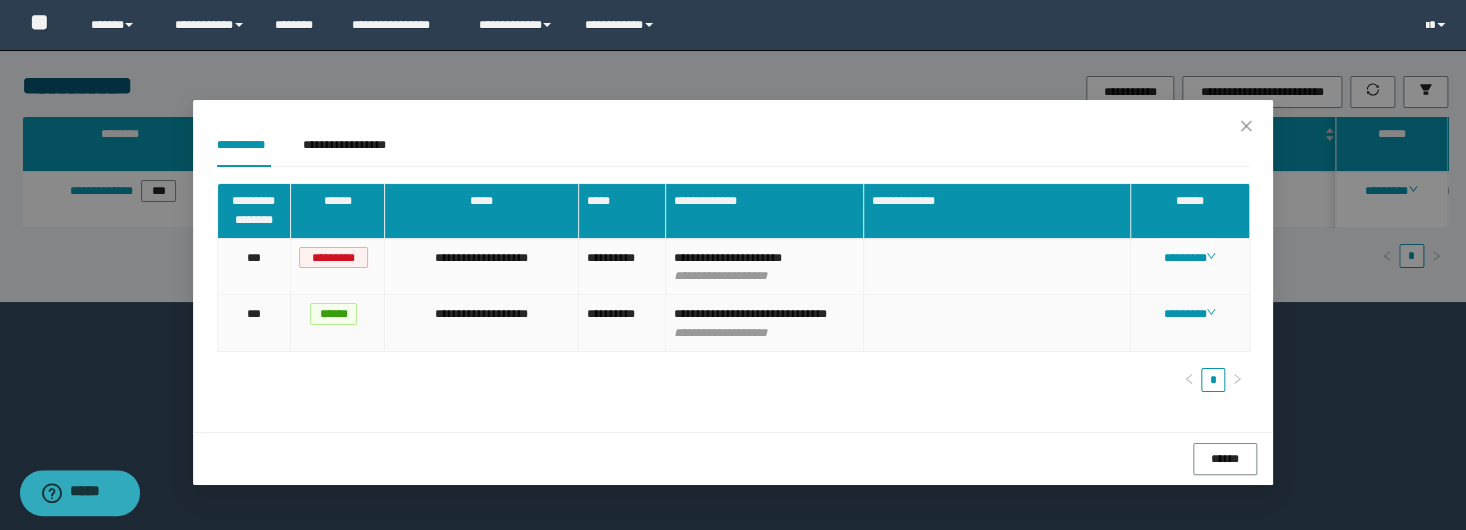 click on "********" at bounding box center [1190, 323] 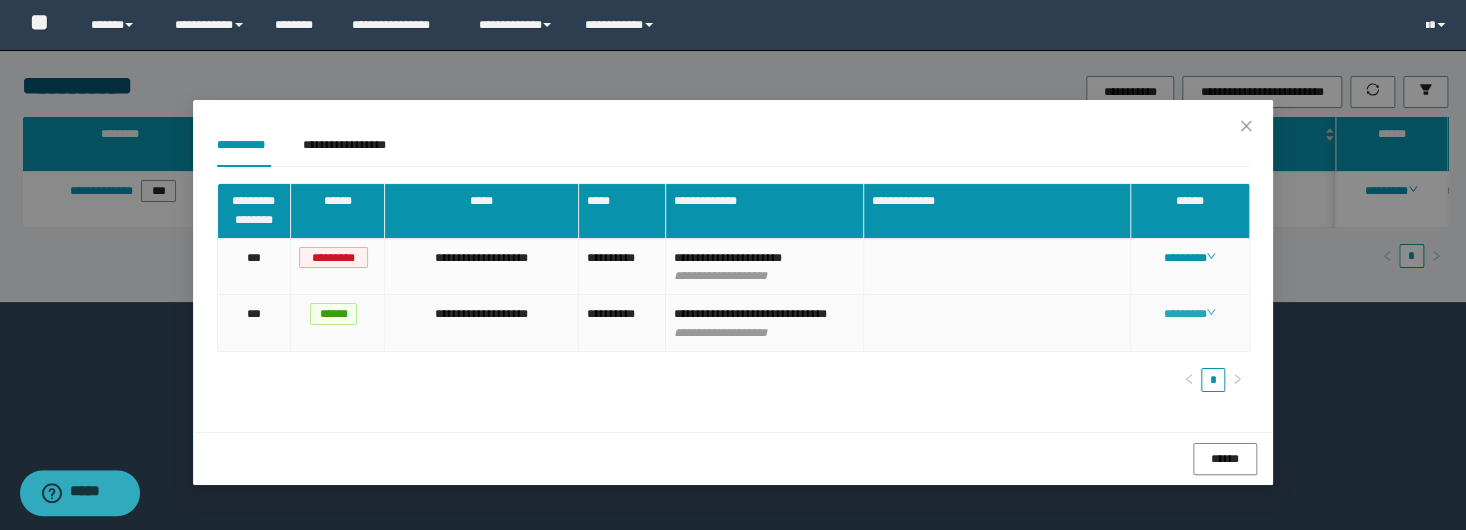click on "********" at bounding box center (1189, 314) 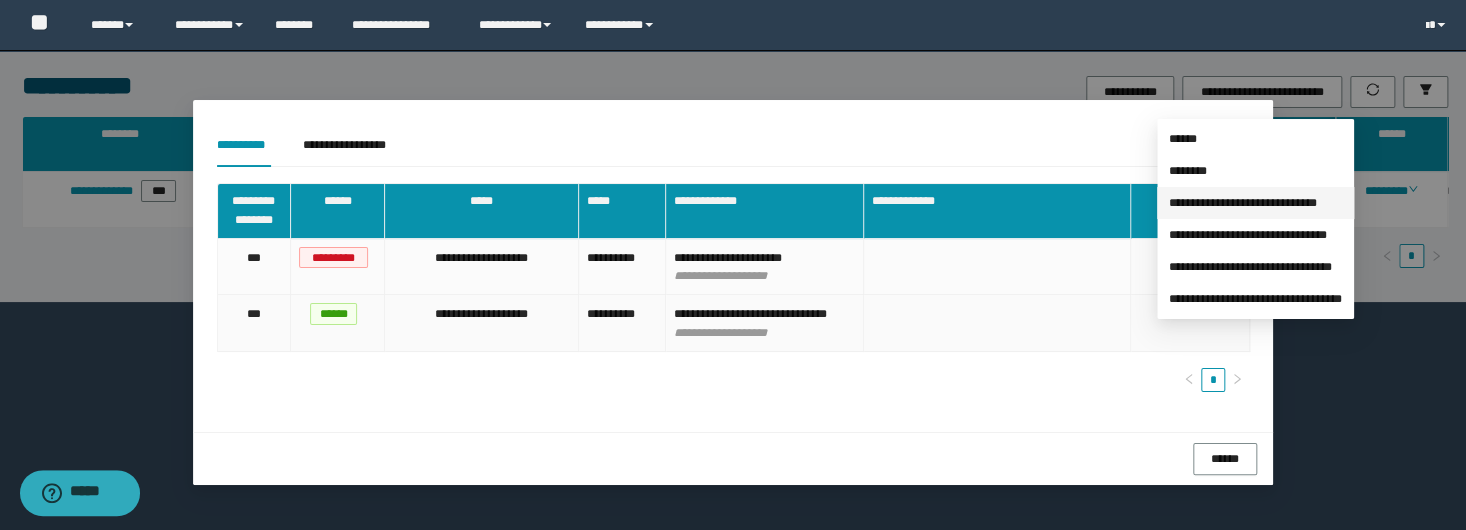 click on "**********" at bounding box center [1243, 203] 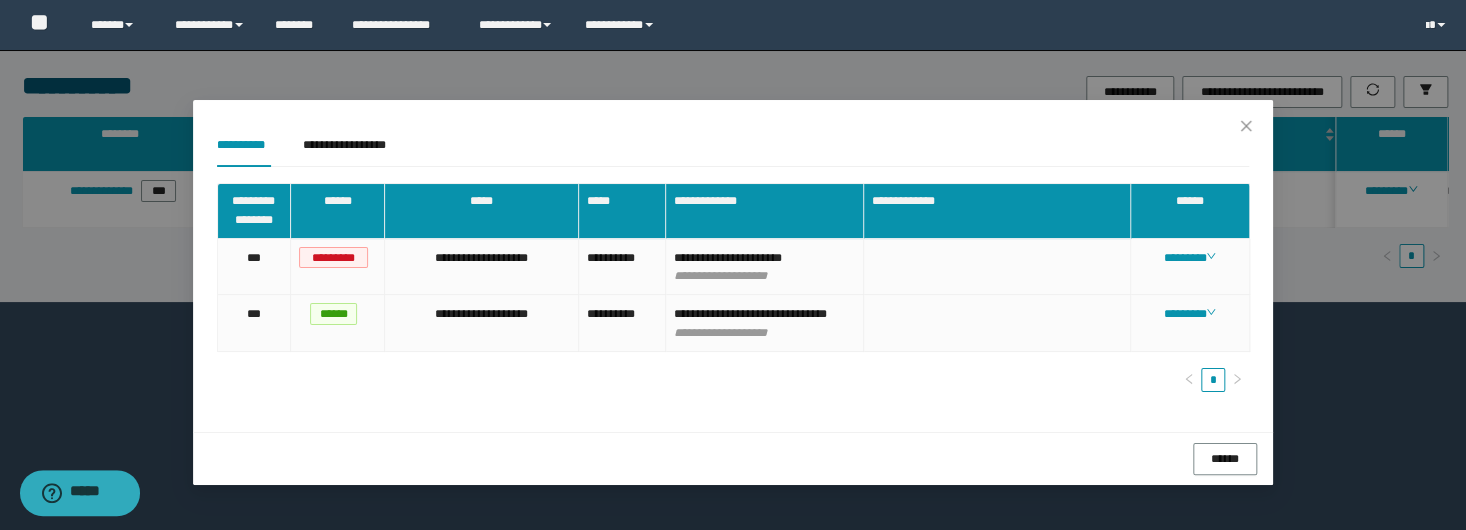 click on "**********" at bounding box center (733, 295) 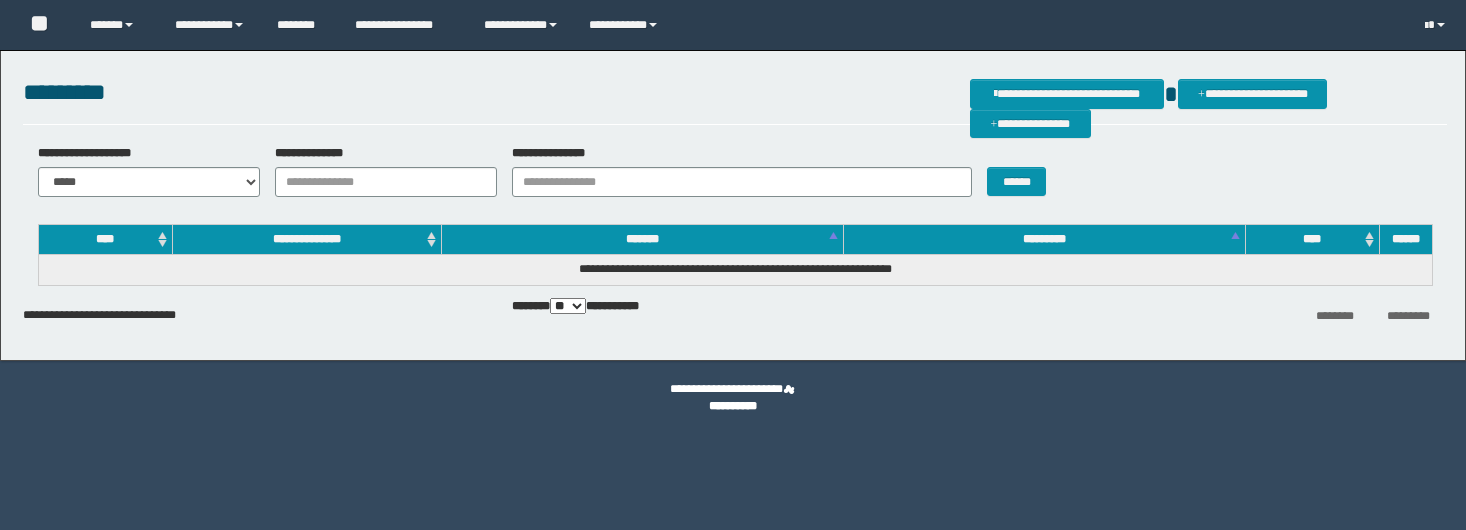 scroll, scrollTop: 0, scrollLeft: 0, axis: both 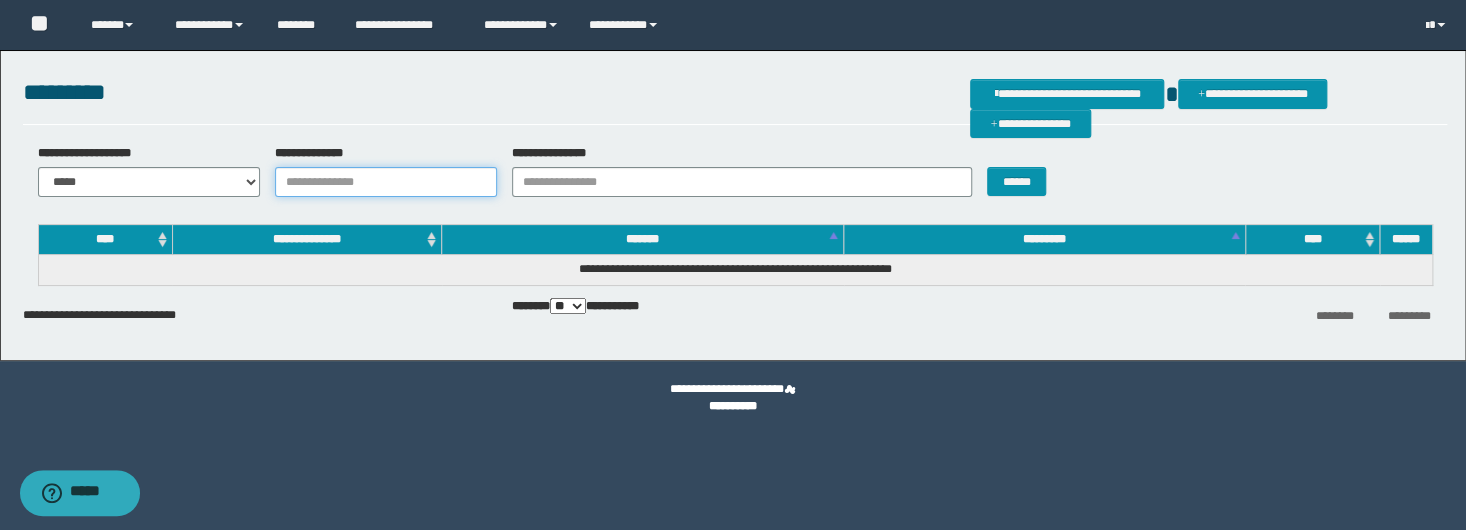 click on "**********" at bounding box center (386, 182) 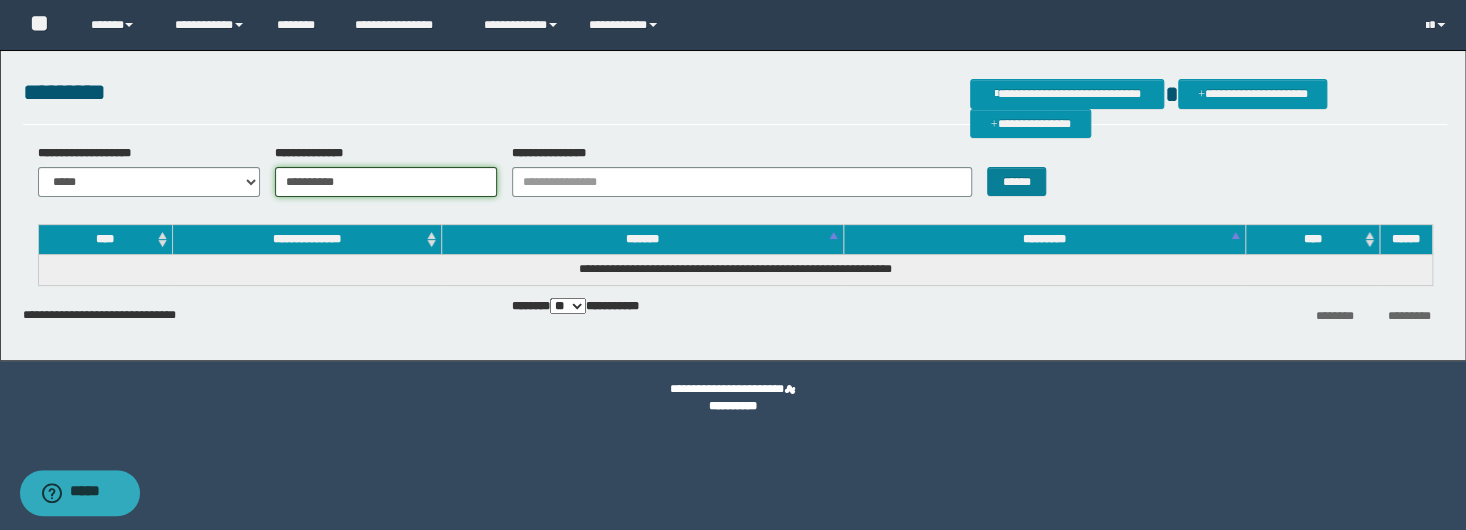 type on "**********" 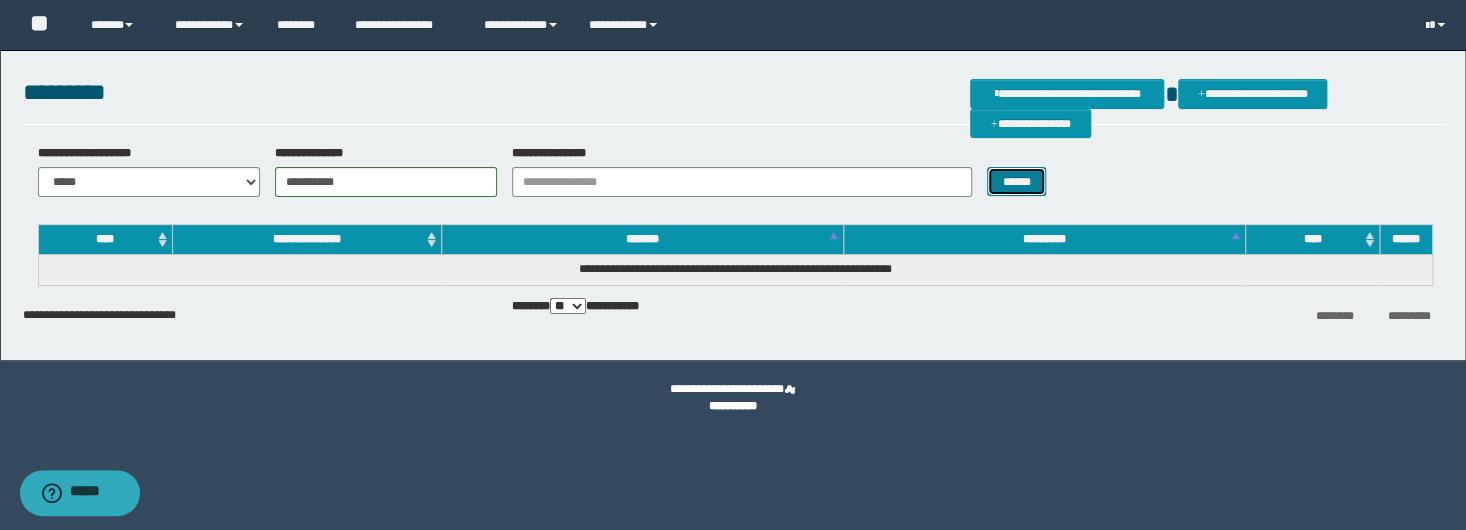 click on "******" at bounding box center [1016, 182] 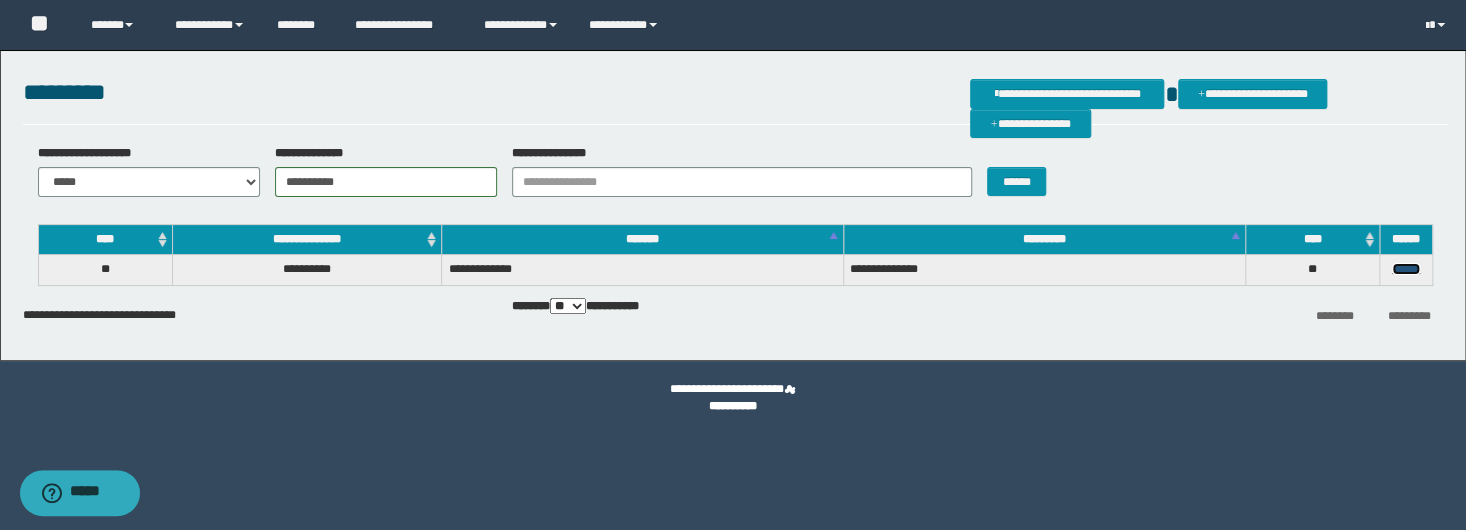 click on "******" at bounding box center (1406, 269) 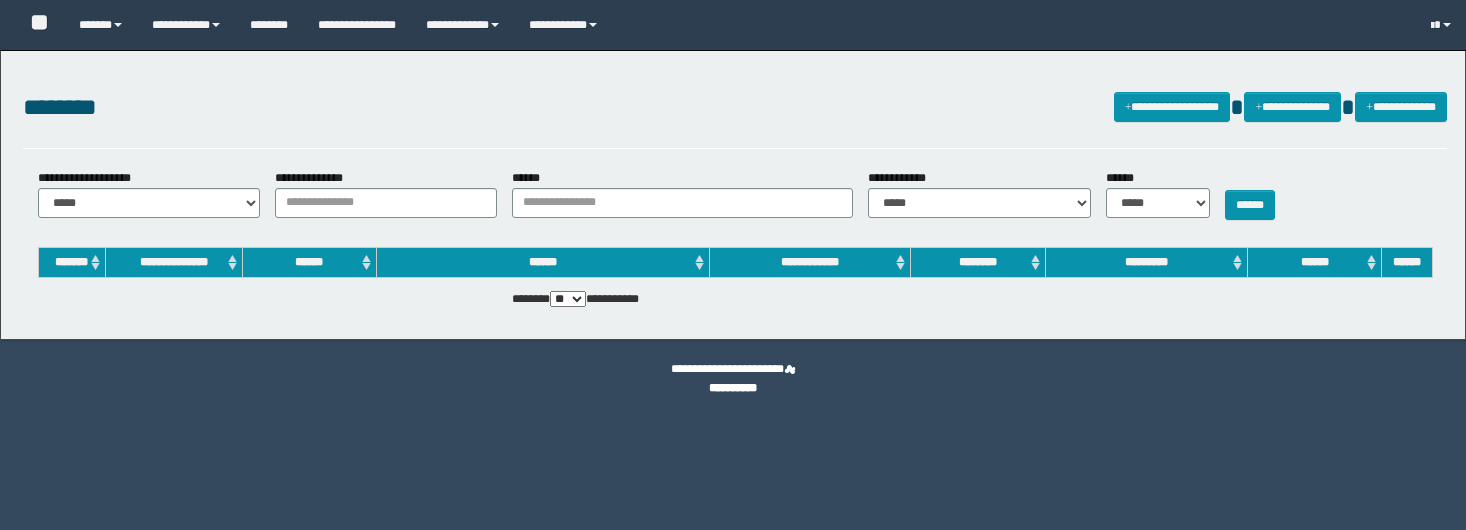 scroll, scrollTop: 0, scrollLeft: 0, axis: both 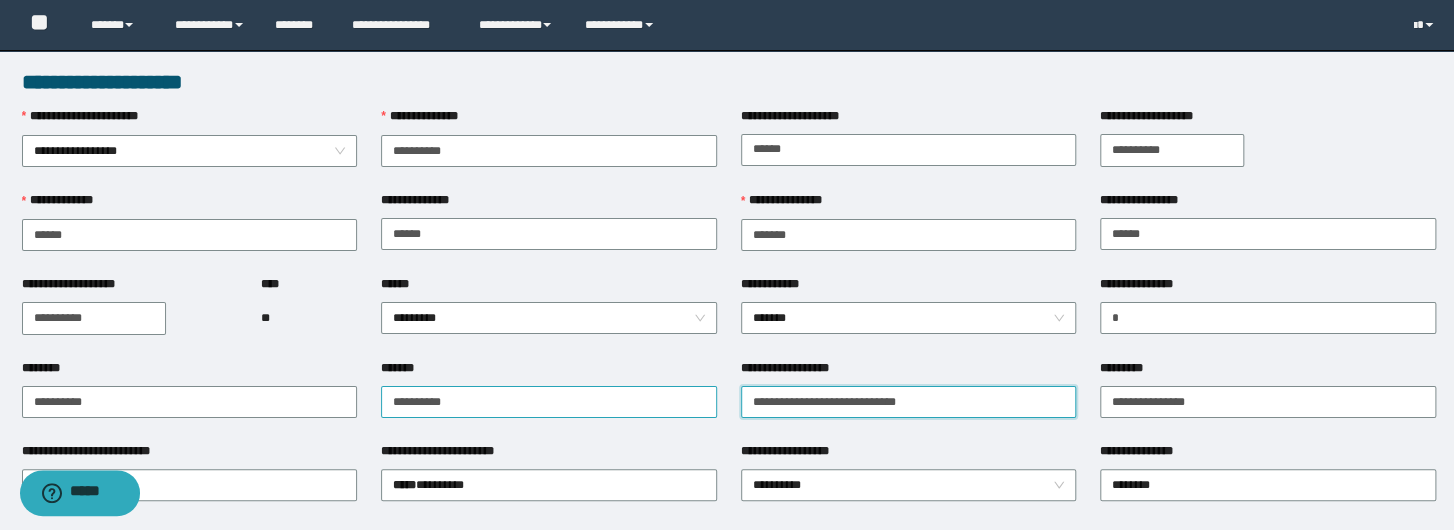 drag, startPoint x: 962, startPoint y: 392, endPoint x: 699, endPoint y: 395, distance: 263.01712 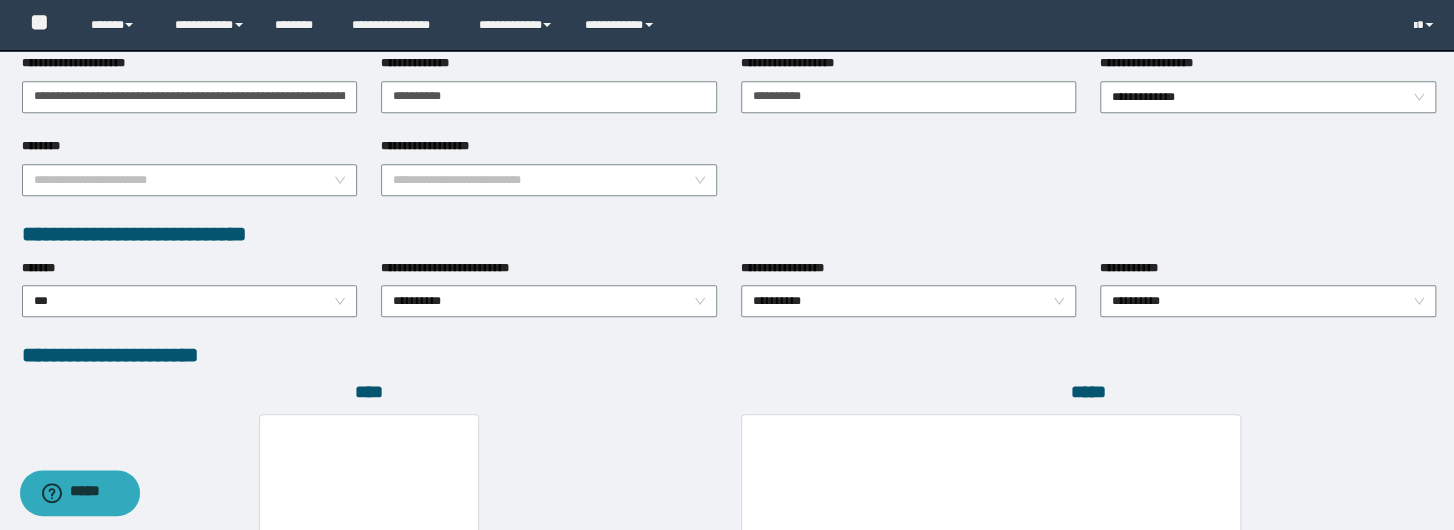scroll, scrollTop: 1171, scrollLeft: 0, axis: vertical 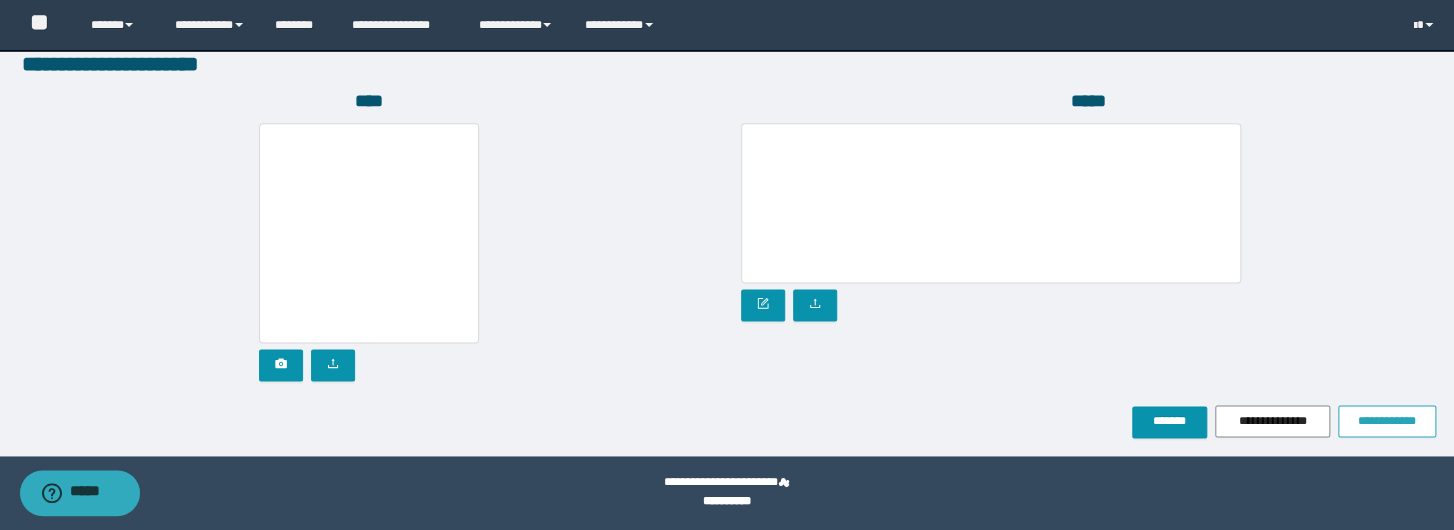 drag, startPoint x: 1388, startPoint y: 425, endPoint x: 1335, endPoint y: 410, distance: 55.081757 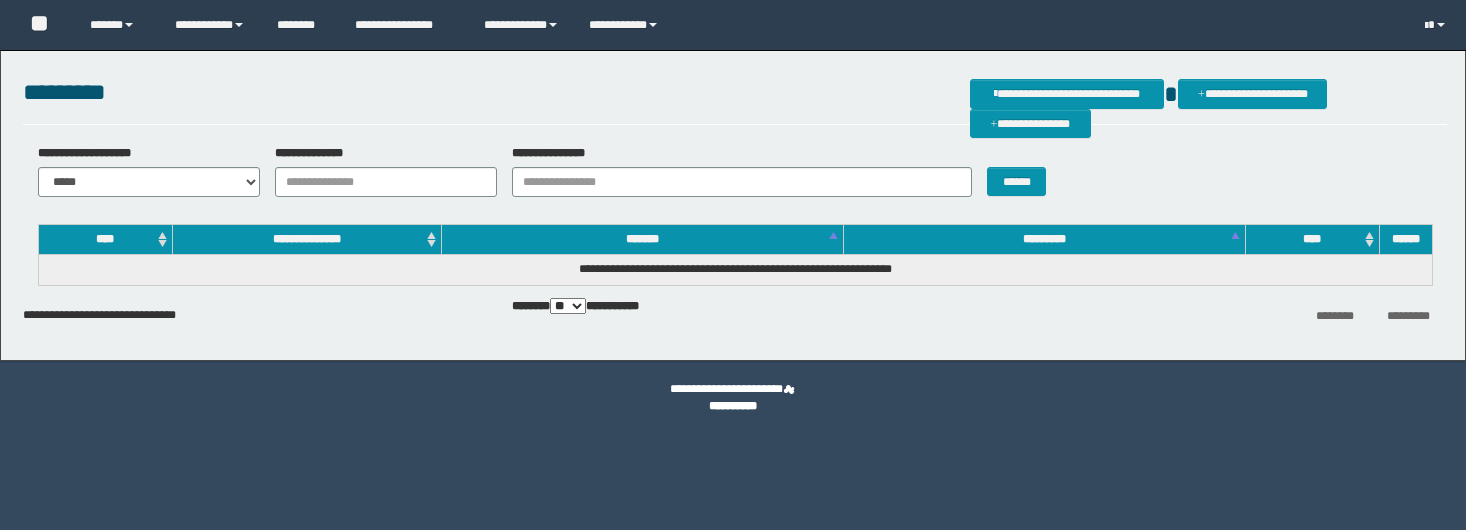 scroll, scrollTop: 0, scrollLeft: 0, axis: both 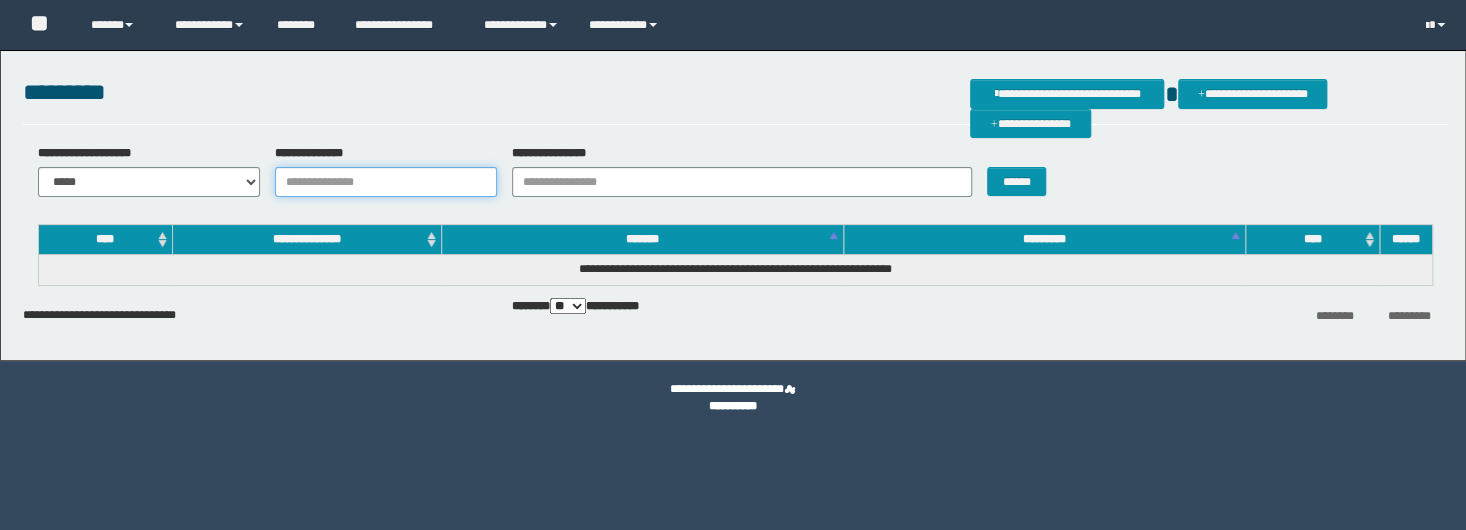 click on "**********" at bounding box center [386, 182] 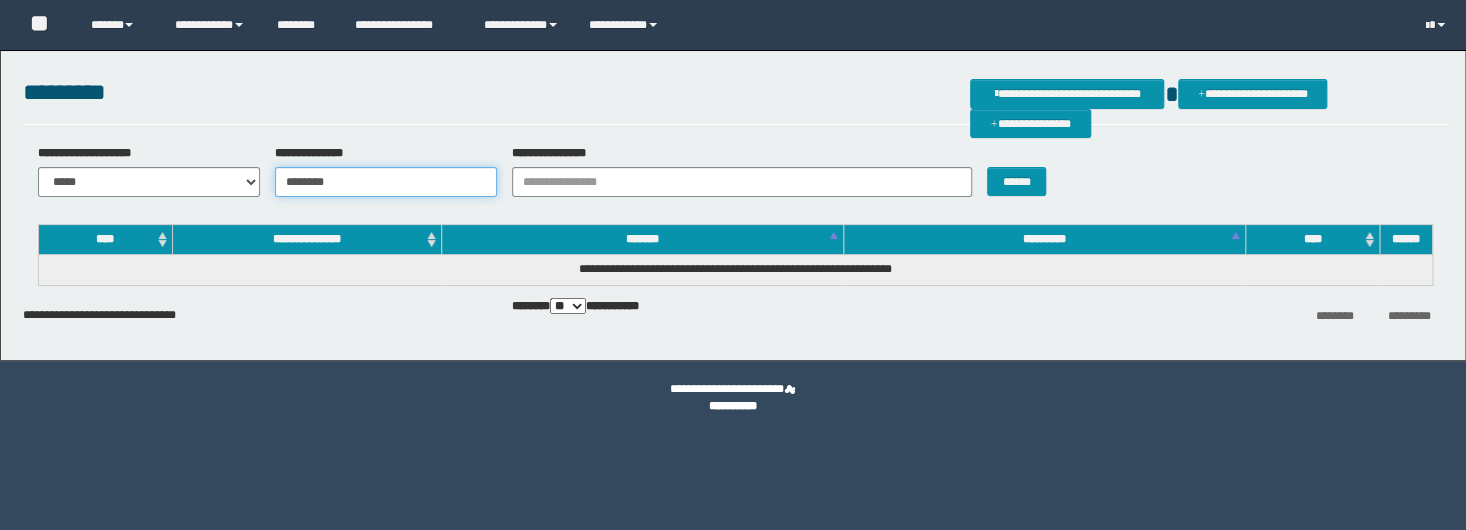 scroll, scrollTop: 0, scrollLeft: 0, axis: both 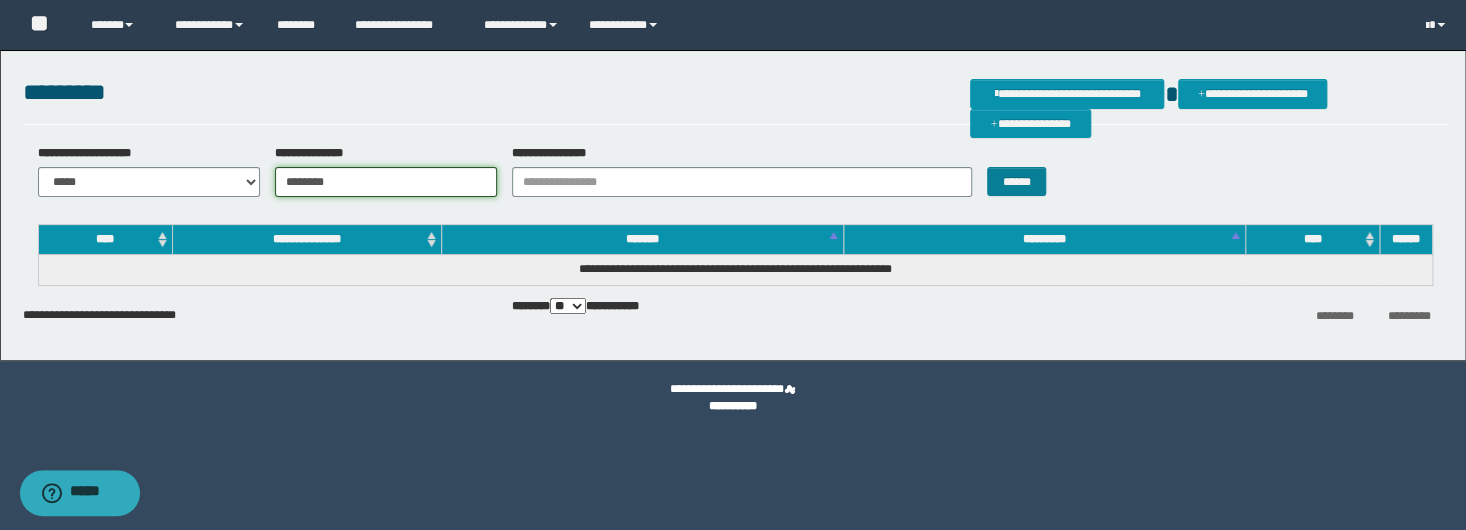 type on "********" 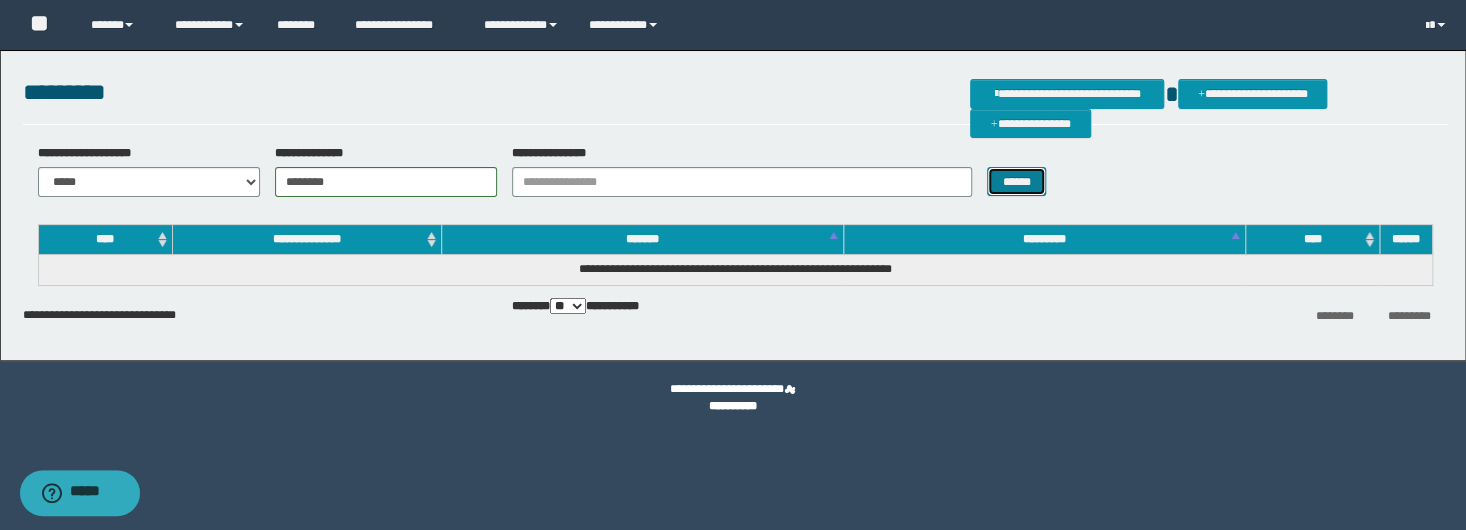 click on "******" at bounding box center [1016, 182] 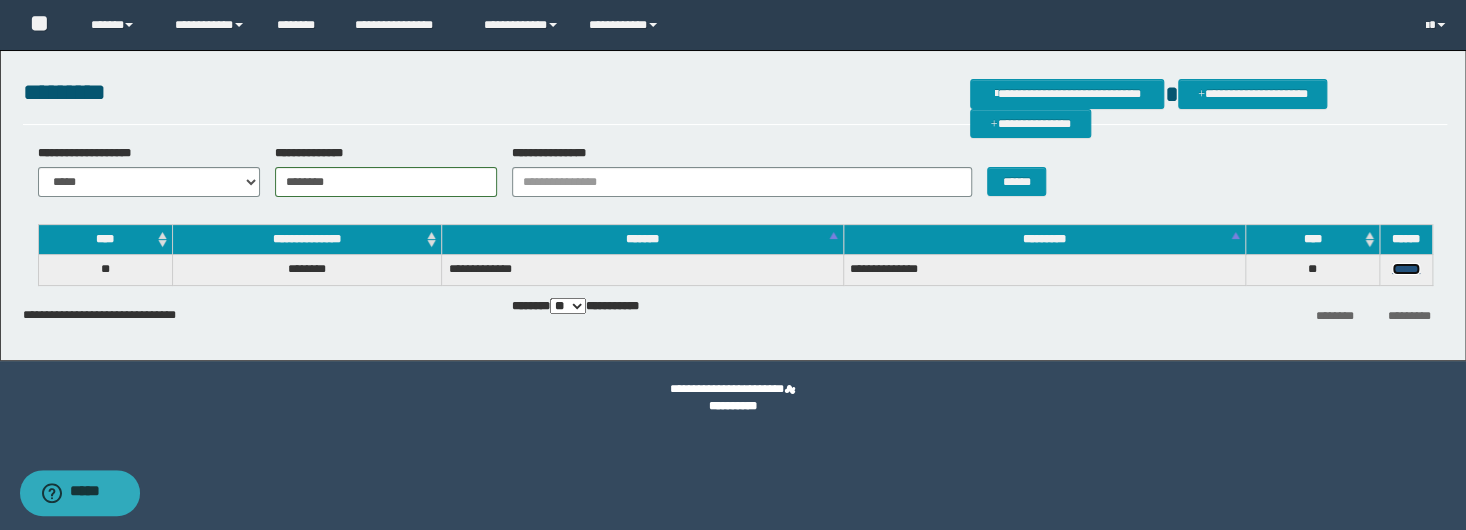 click on "******" at bounding box center [1406, 269] 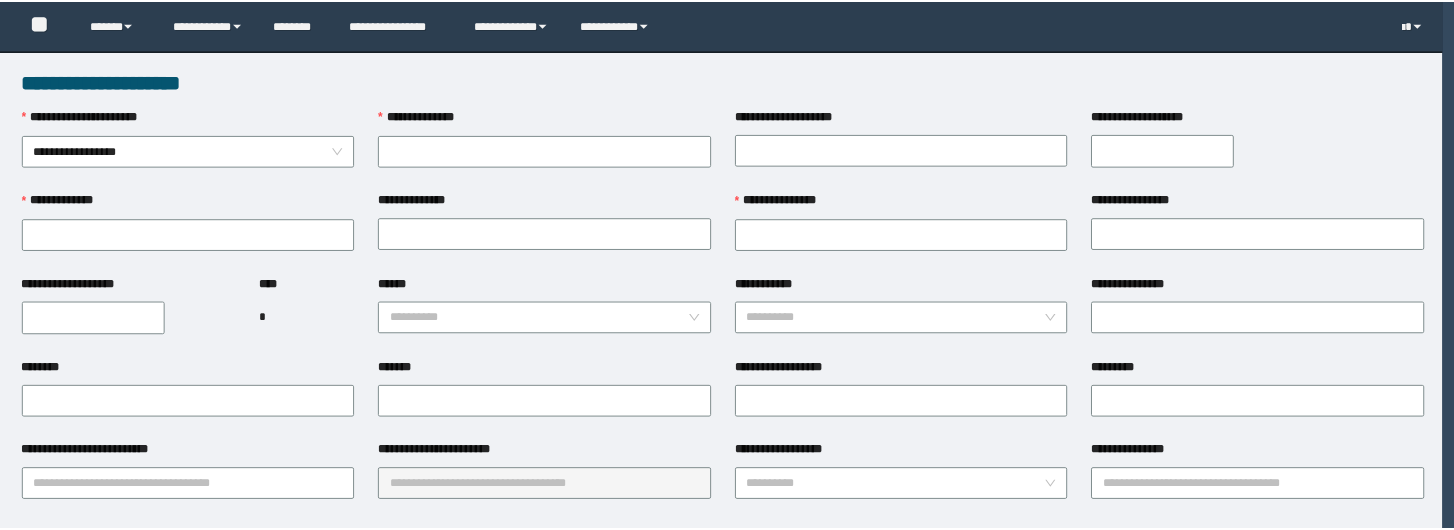 scroll, scrollTop: 0, scrollLeft: 0, axis: both 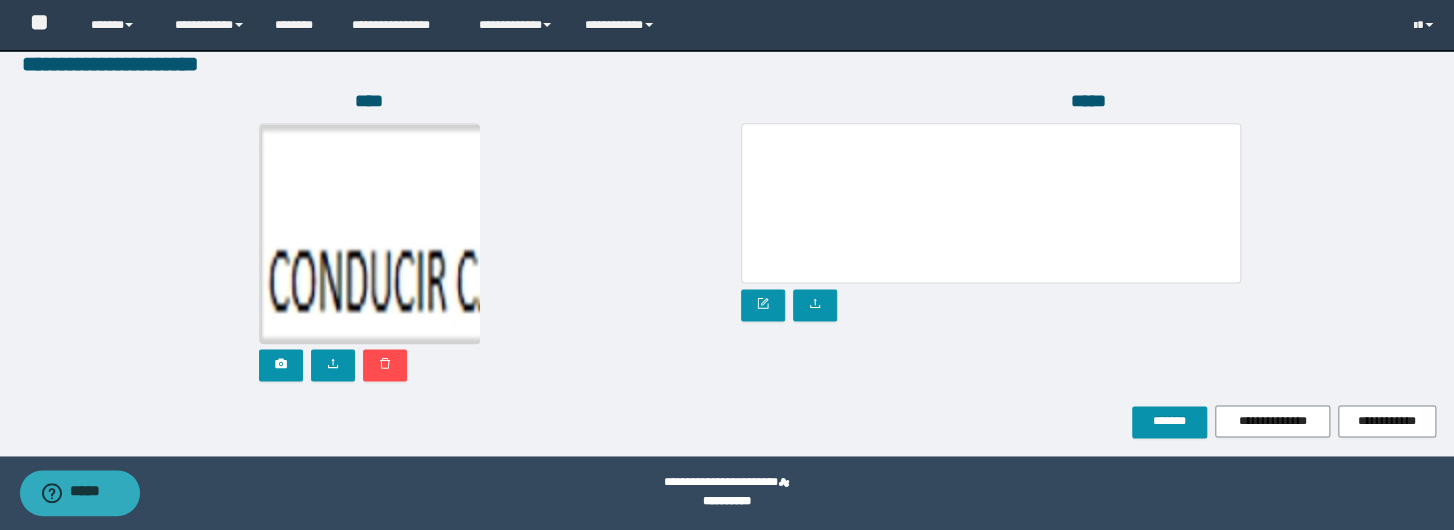 type on "********" 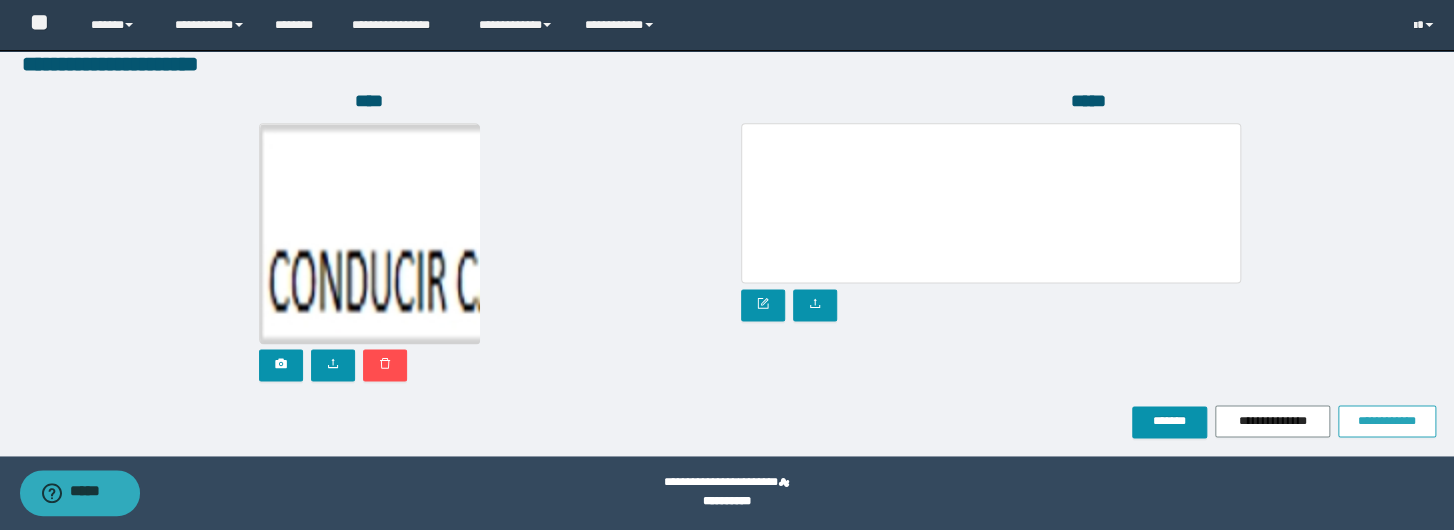 click on "**********" at bounding box center [1387, 421] 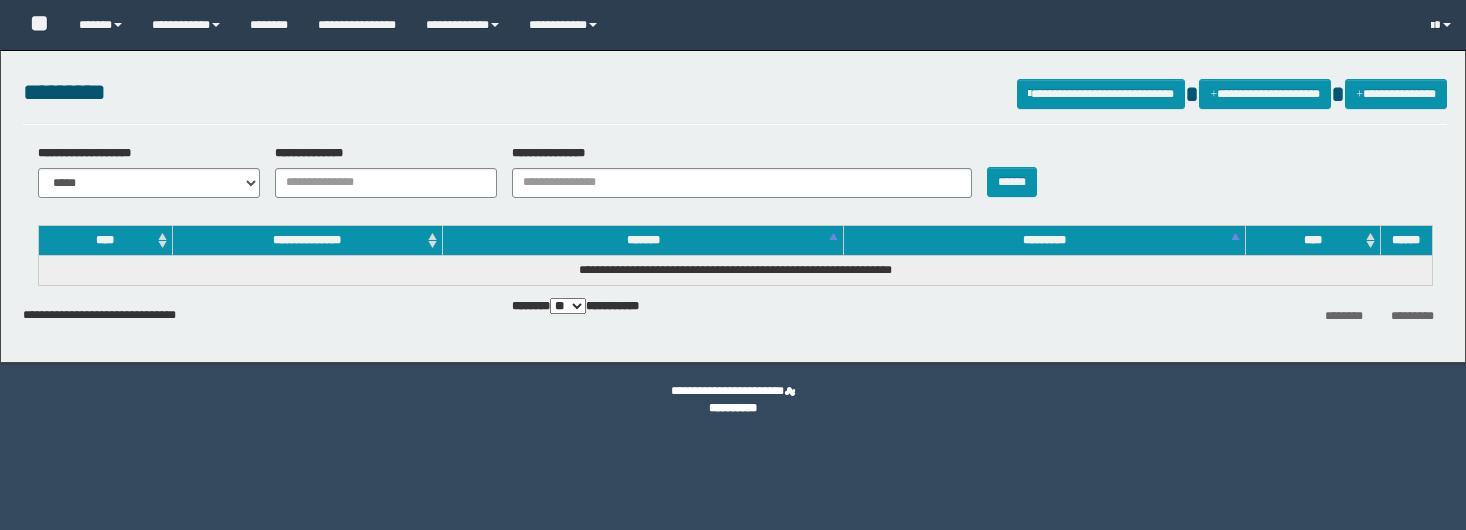 scroll, scrollTop: 0, scrollLeft: 0, axis: both 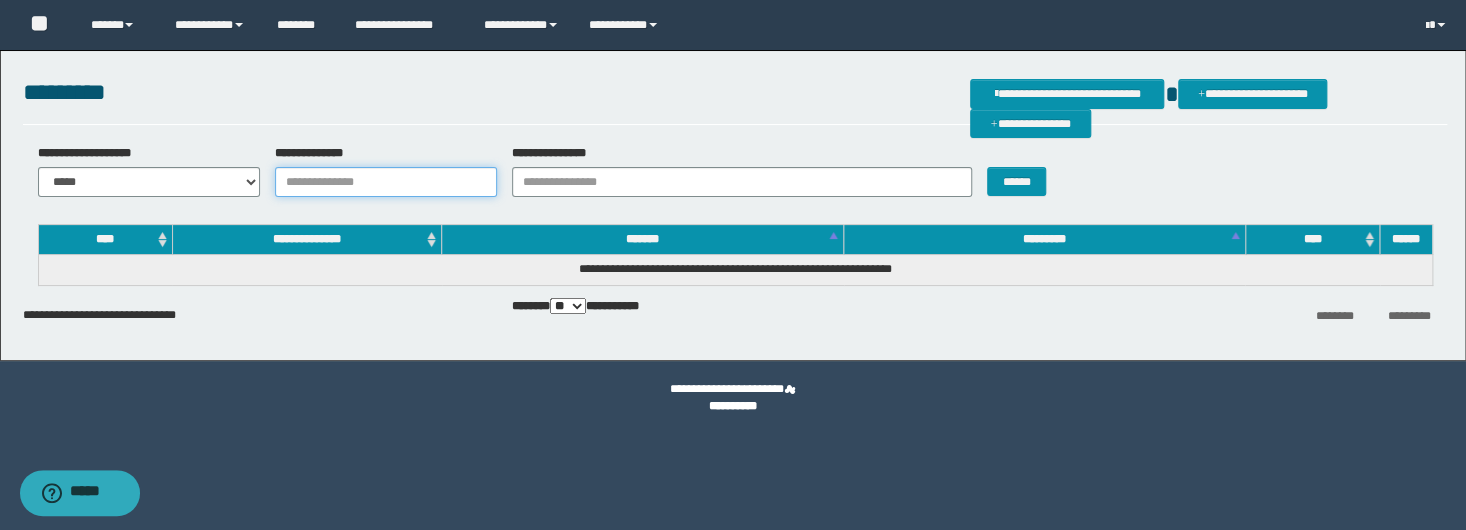 click on "**********" at bounding box center (386, 182) 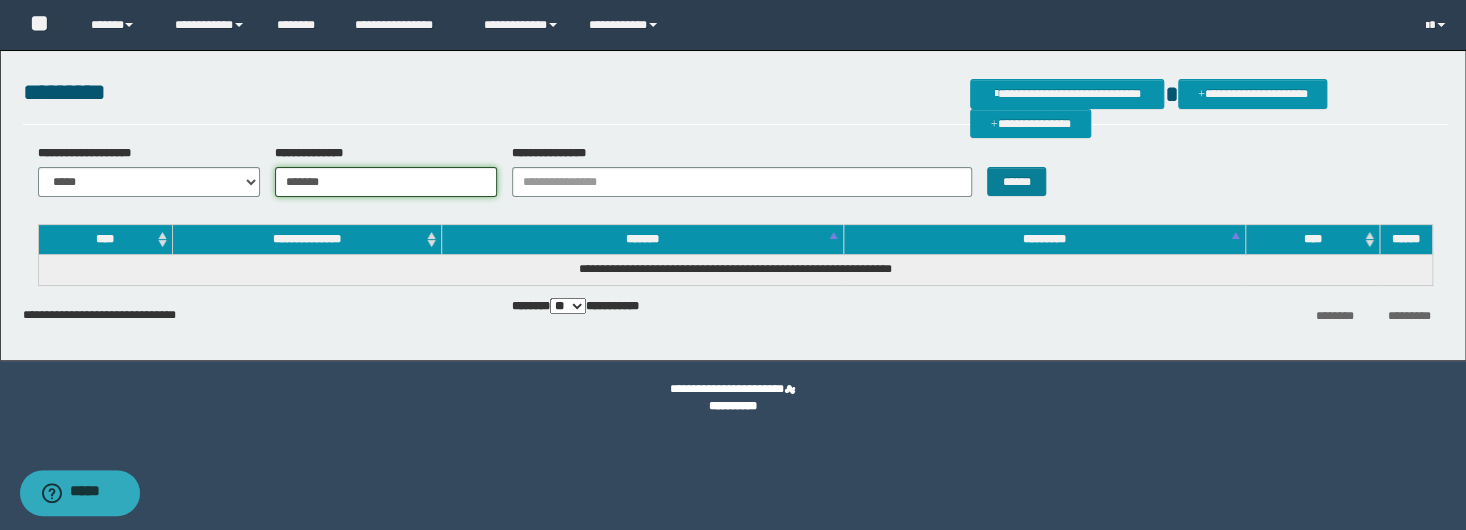 type on "*******" 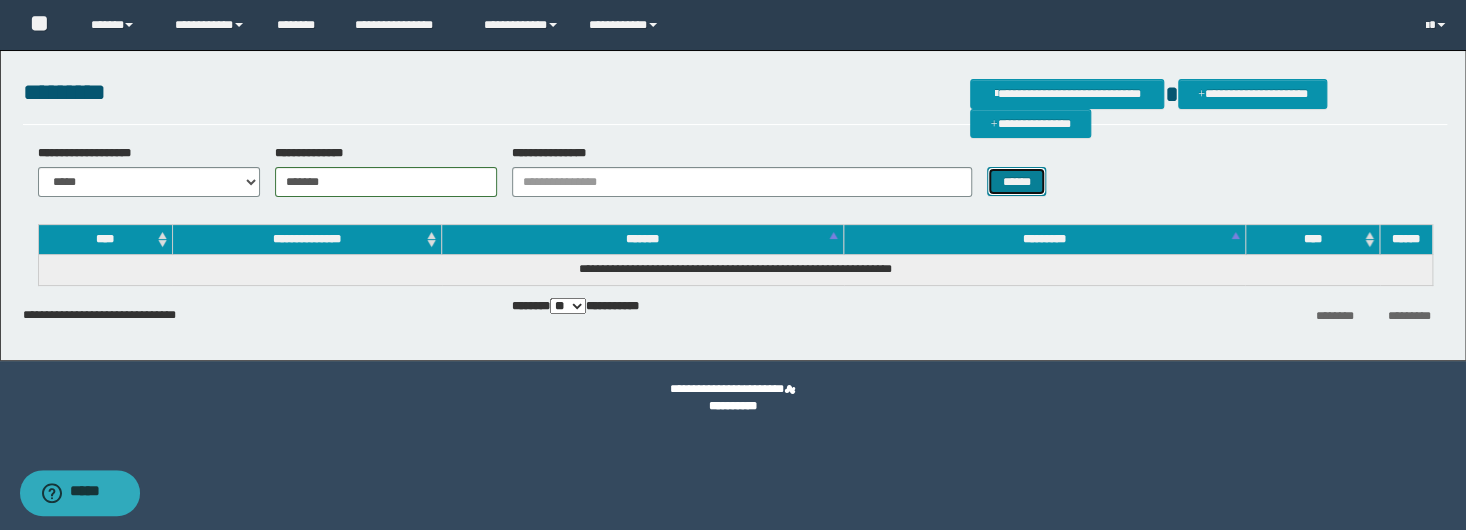 click on "******" at bounding box center (1016, 182) 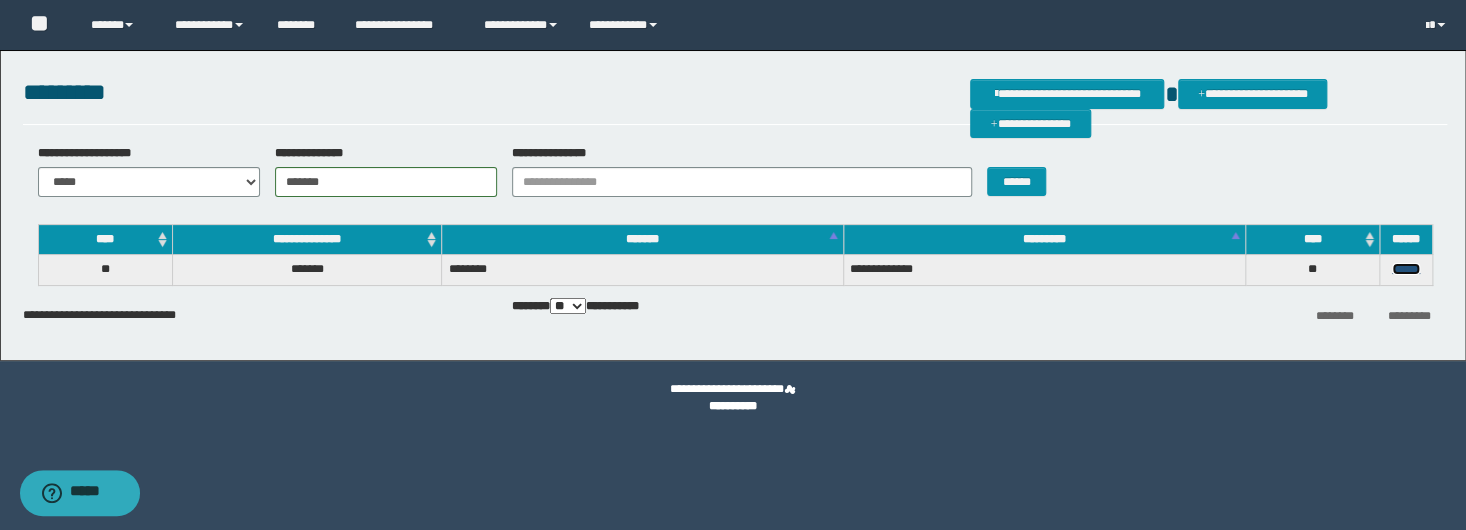 click on "******" at bounding box center [1406, 269] 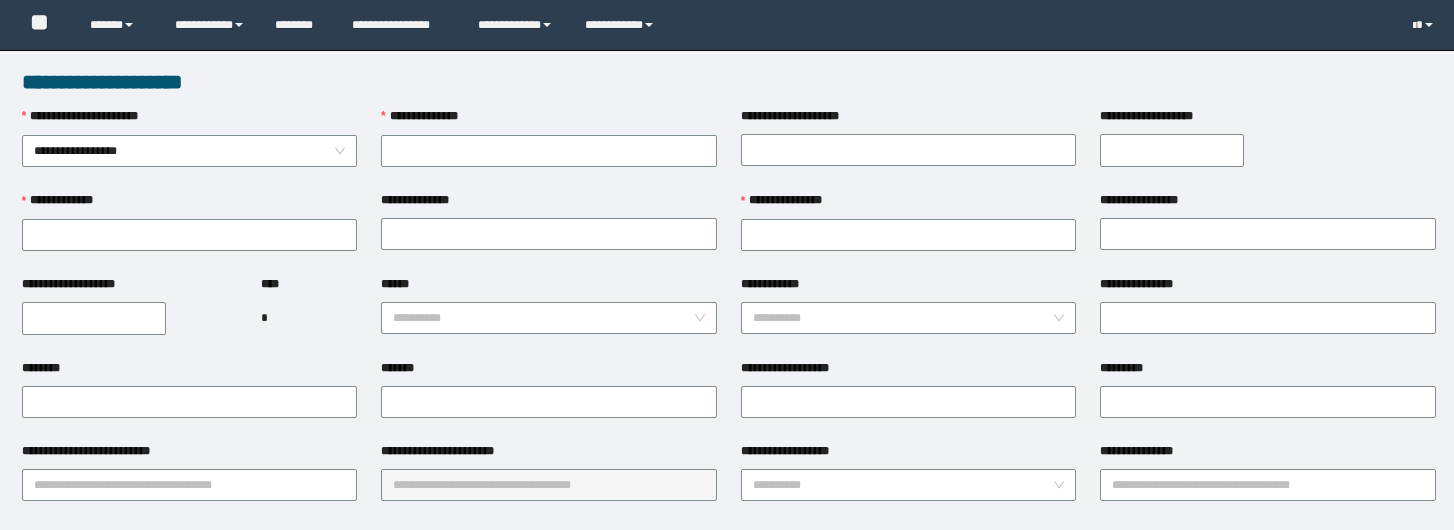 scroll, scrollTop: 0, scrollLeft: 0, axis: both 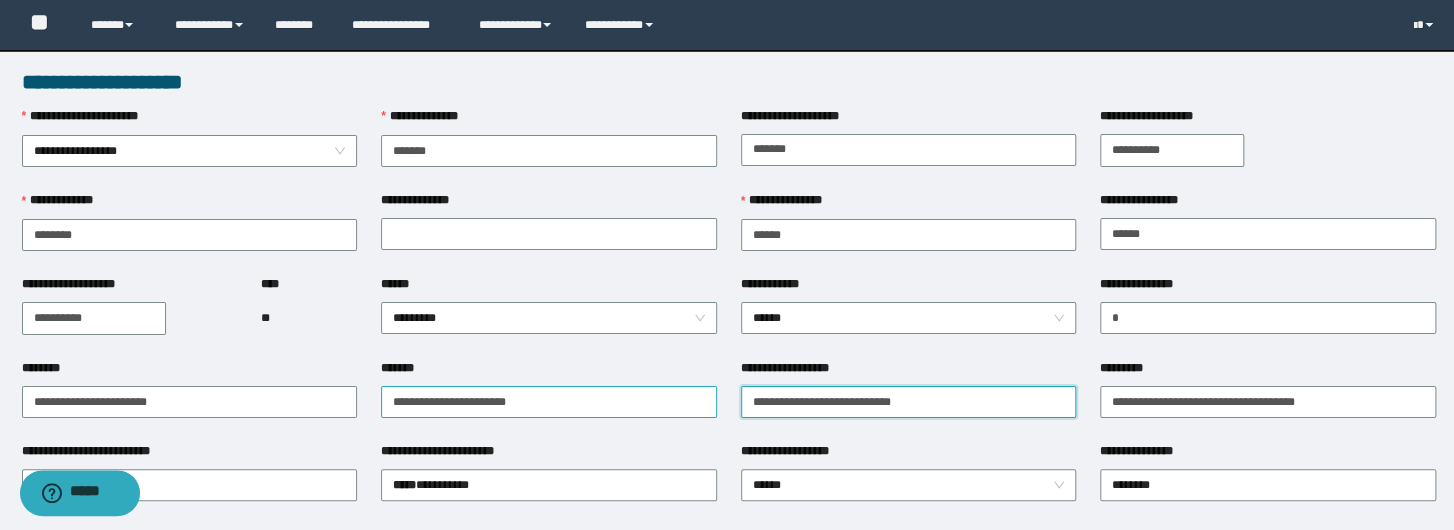 drag, startPoint x: 967, startPoint y: 395, endPoint x: 627, endPoint y: 402, distance: 340.07205 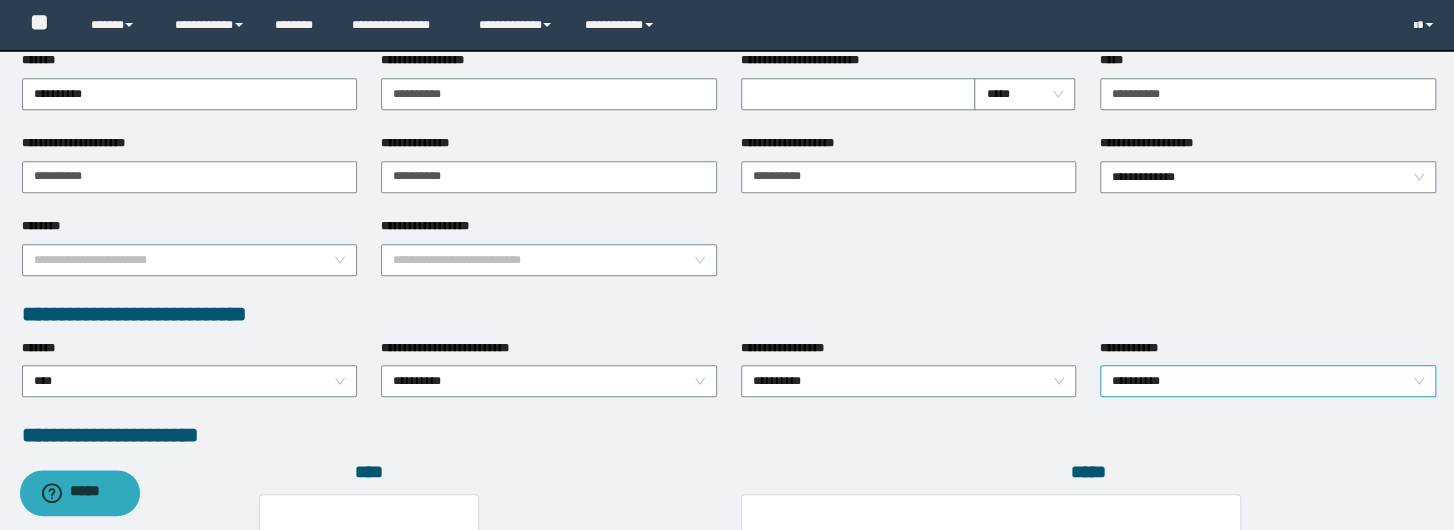 scroll, scrollTop: 1171, scrollLeft: 0, axis: vertical 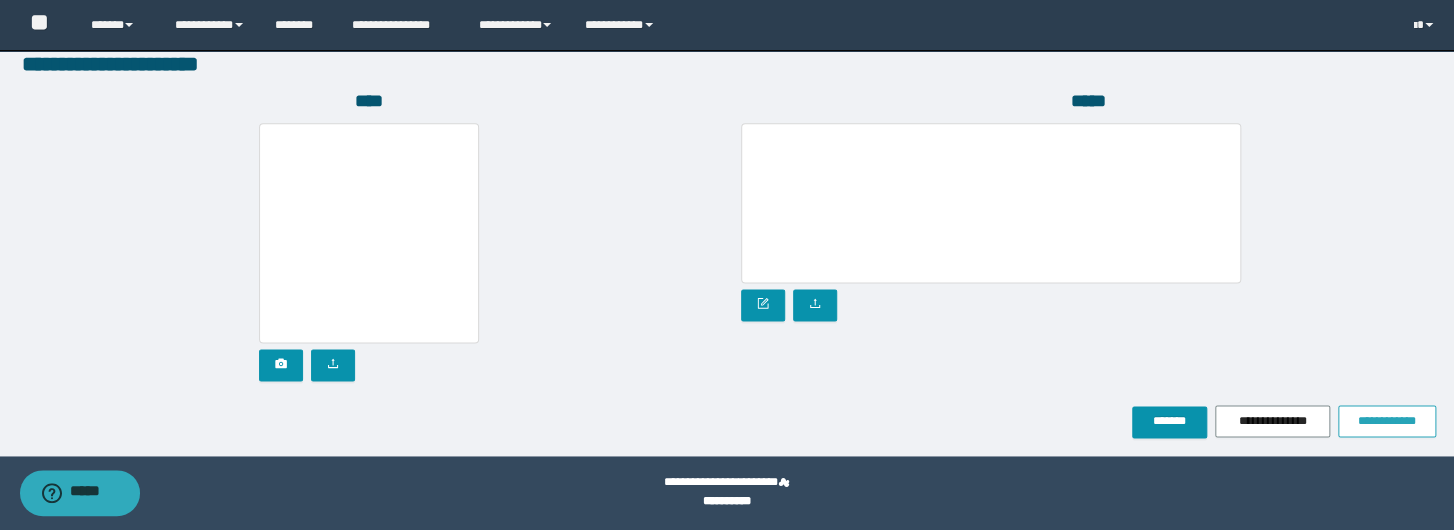 click on "**********" at bounding box center (1387, 421) 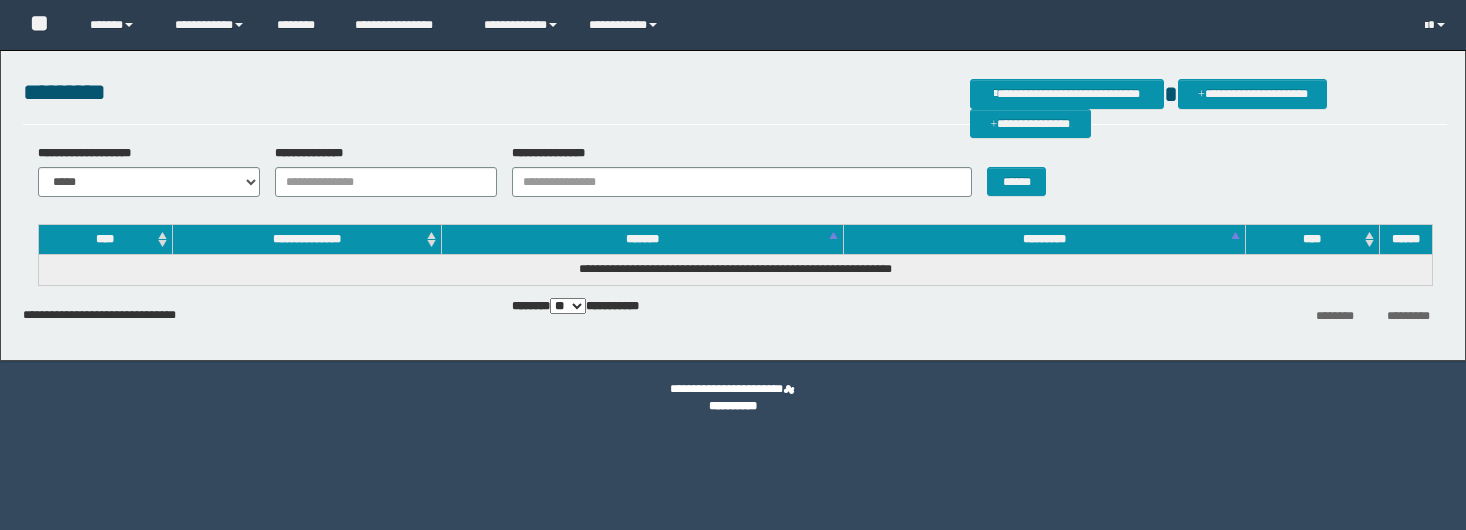 scroll, scrollTop: 0, scrollLeft: 0, axis: both 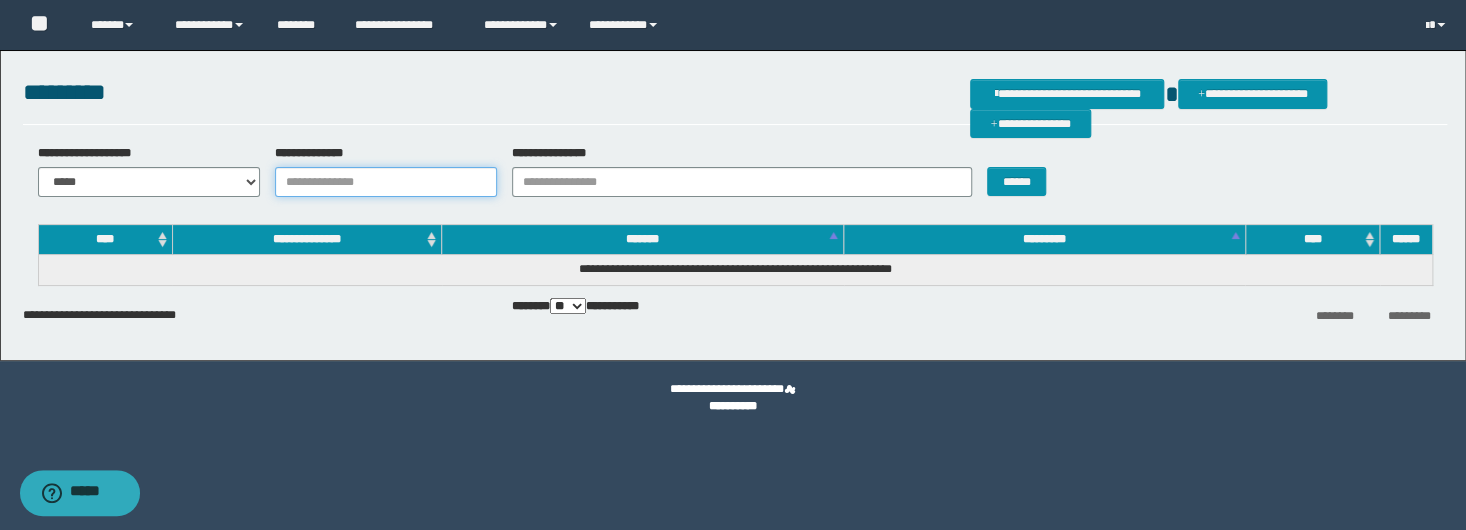 click on "**********" at bounding box center (386, 182) 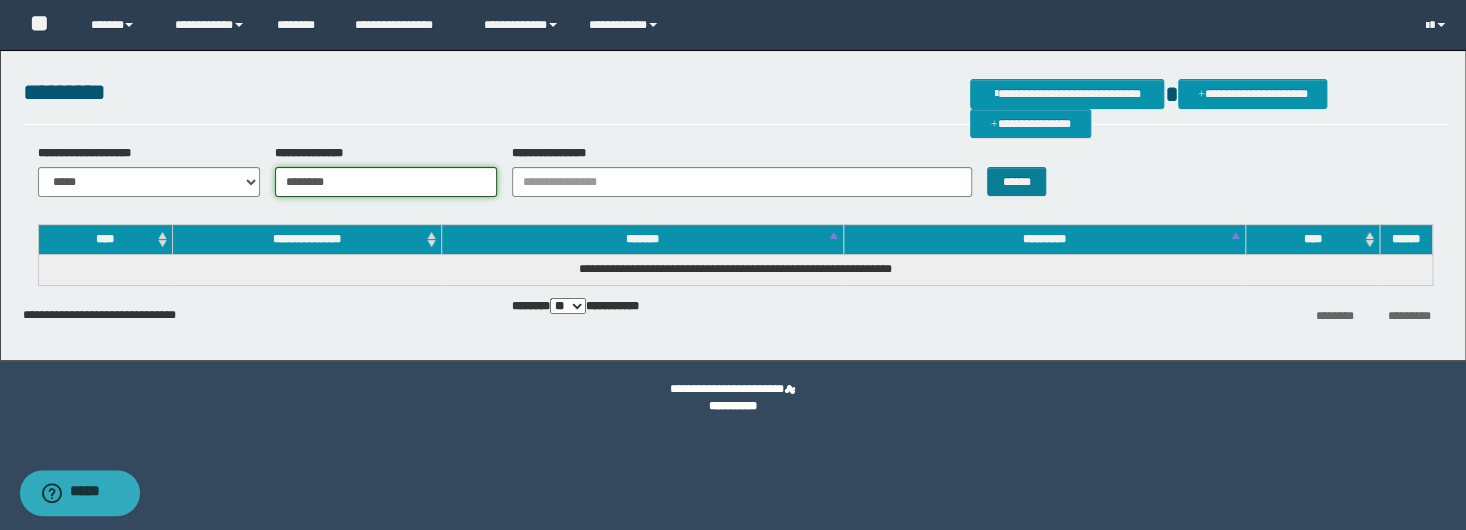 type on "********" 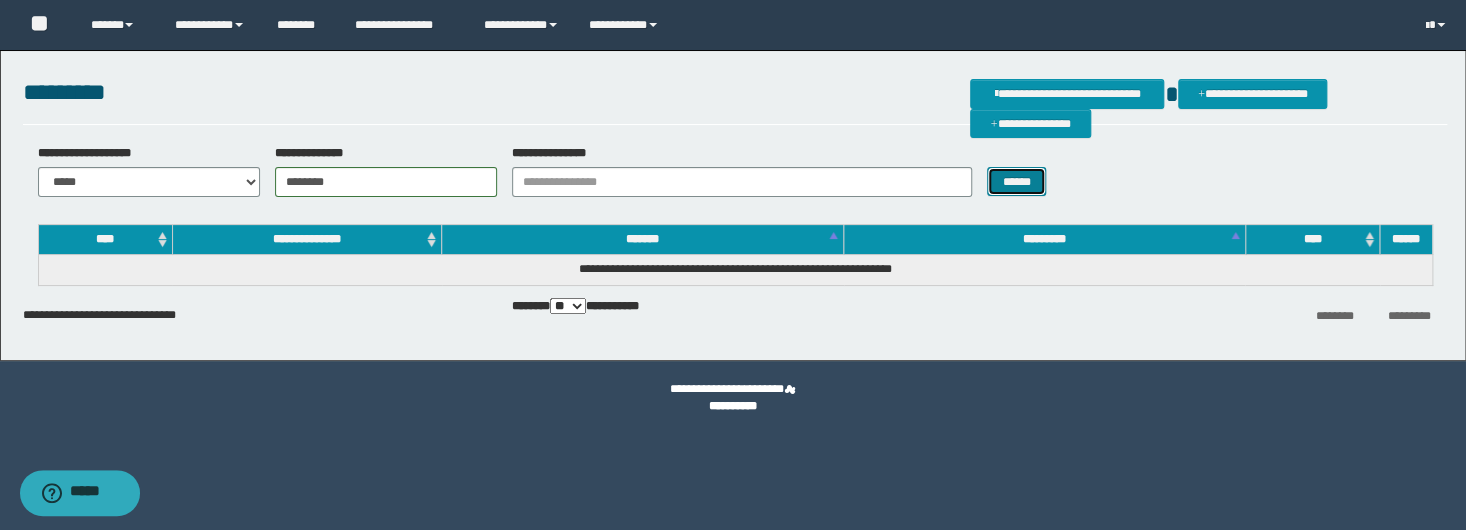 click on "******" at bounding box center (1016, 182) 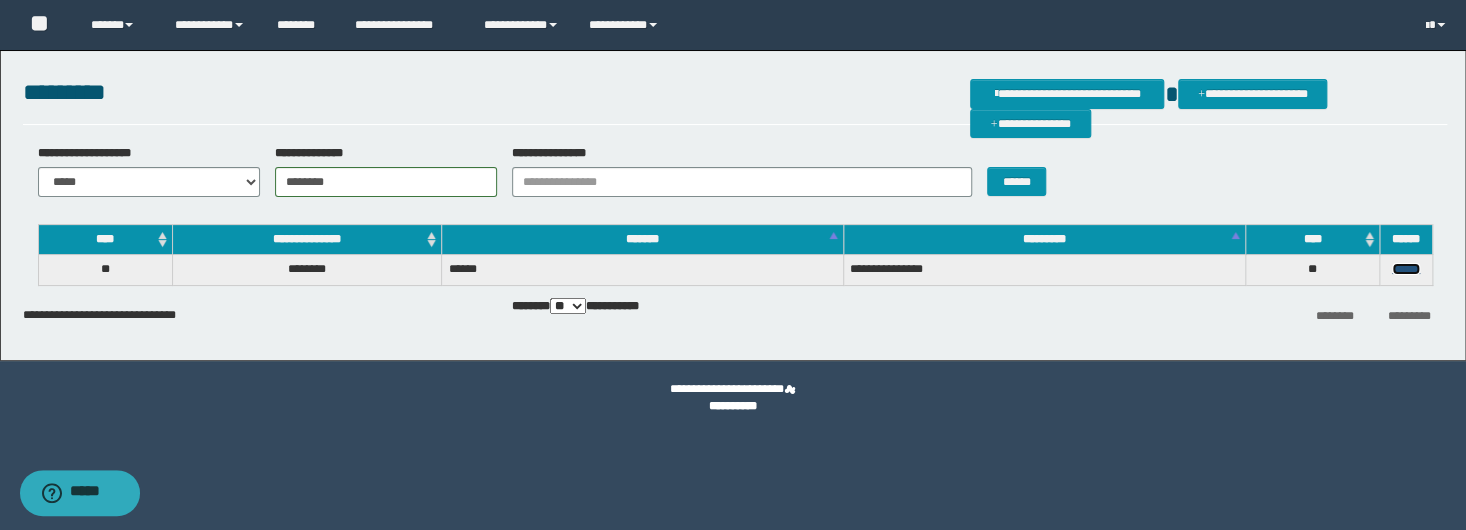click on "******" at bounding box center [1406, 269] 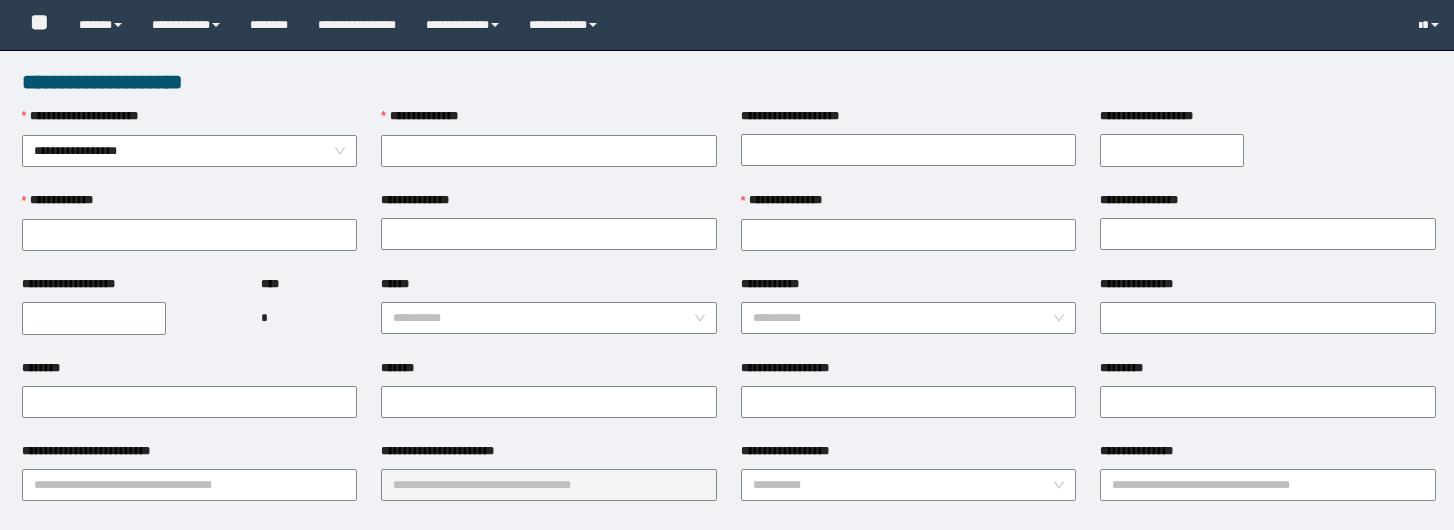 scroll, scrollTop: 0, scrollLeft: 0, axis: both 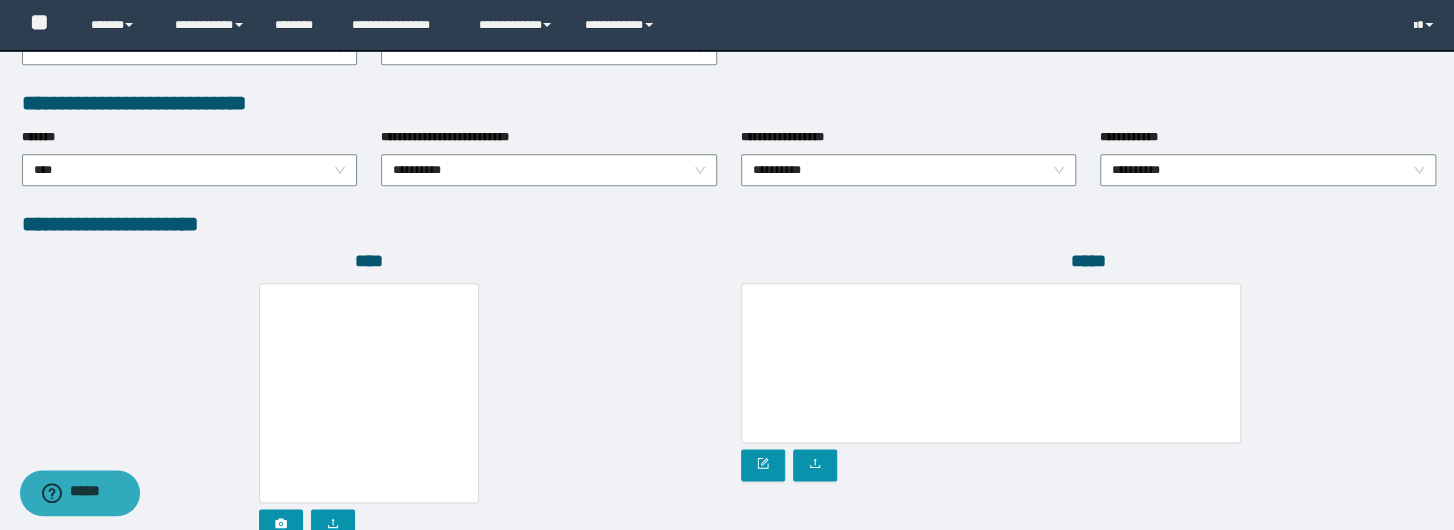 type on "********" 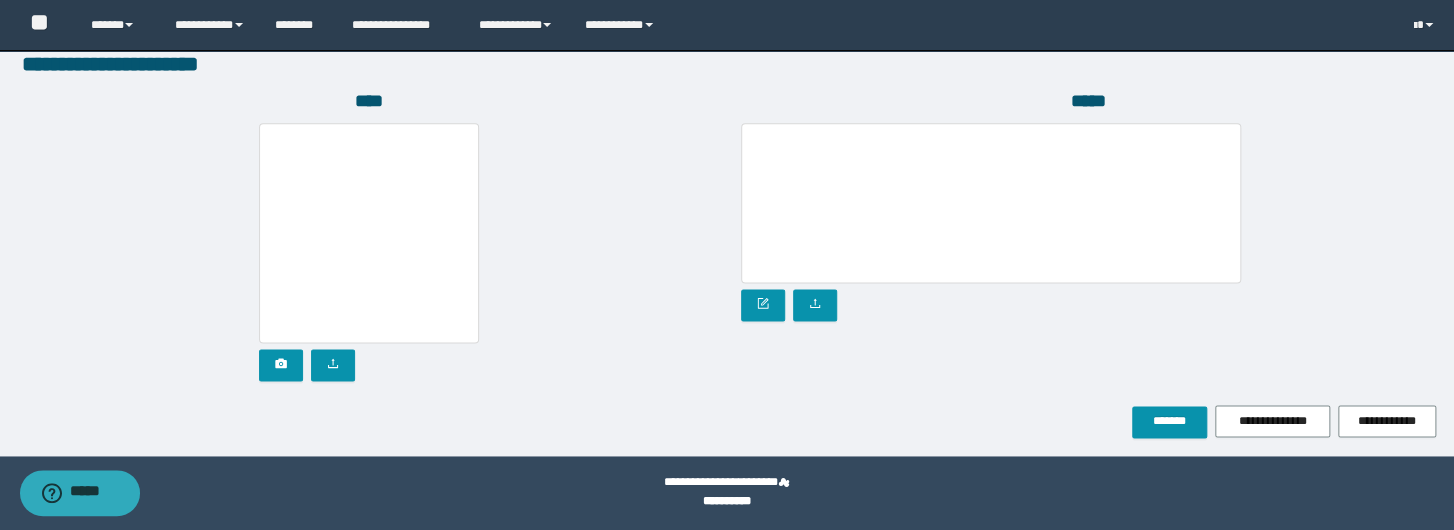 click at bounding box center [1088, 222] 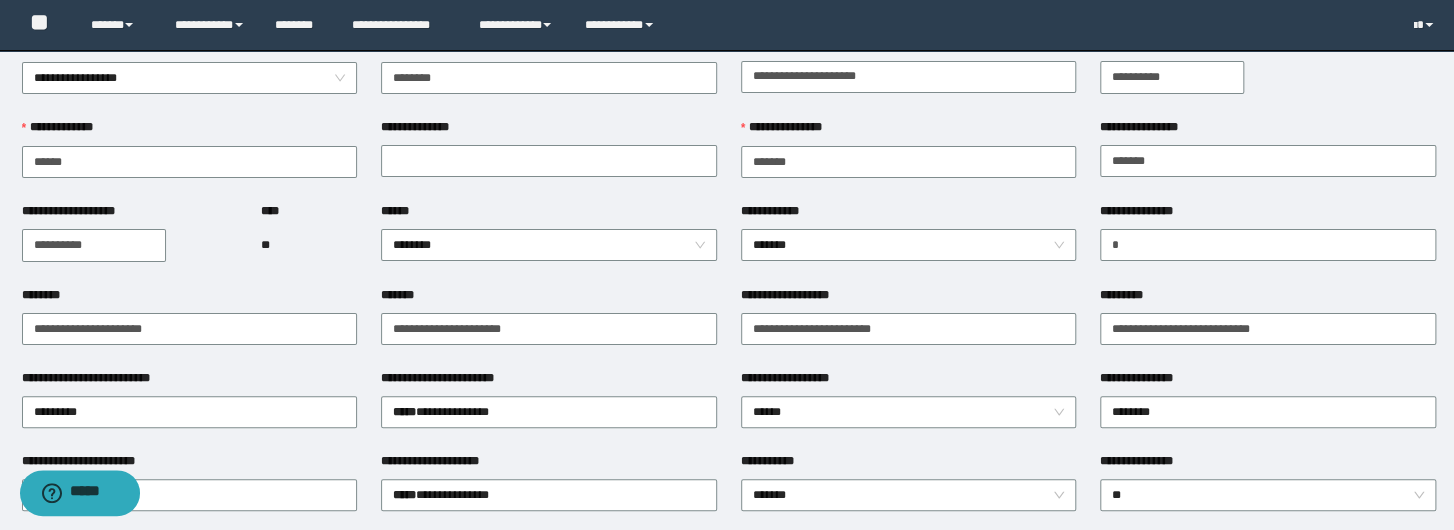 scroll, scrollTop: 0, scrollLeft: 0, axis: both 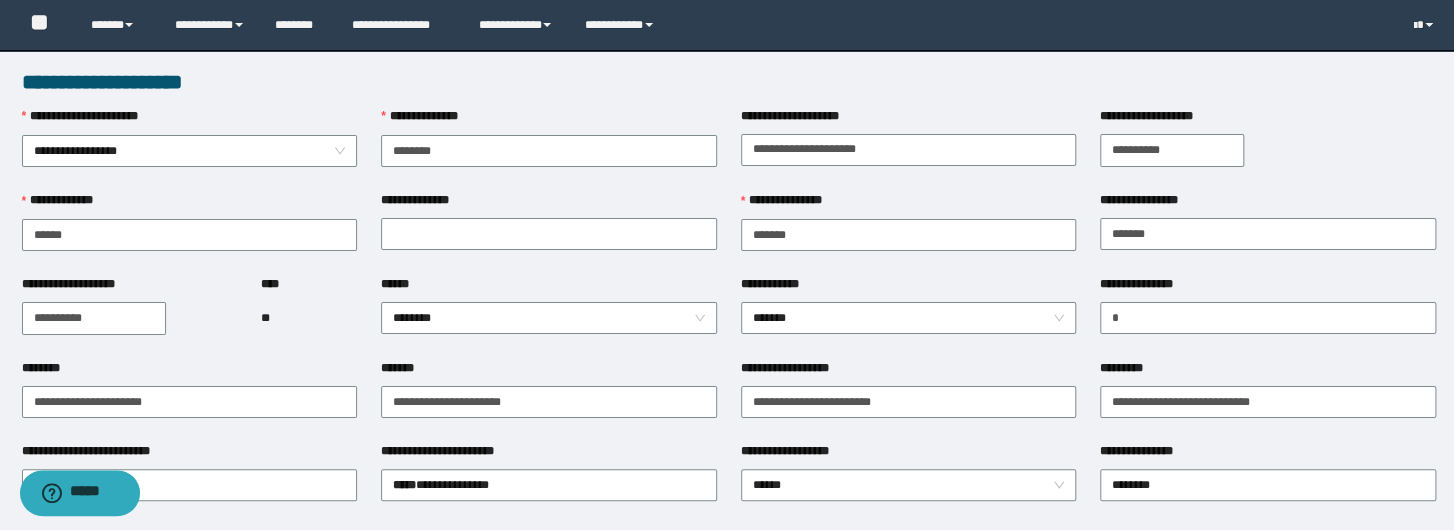click on "**********" at bounding box center (727, 838) 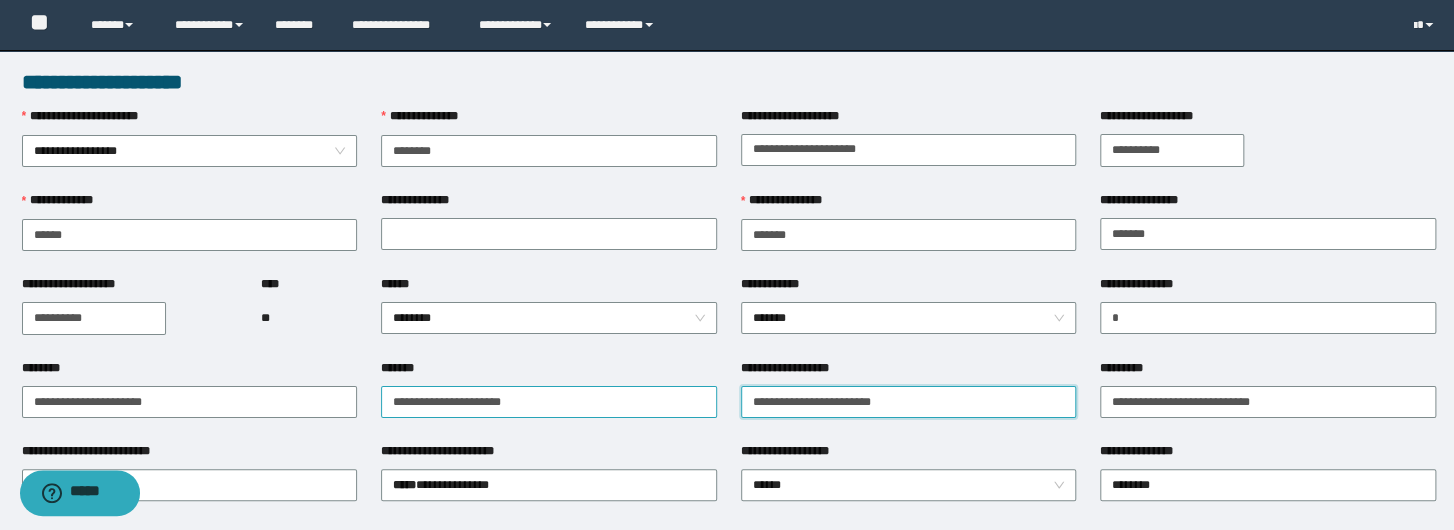 drag, startPoint x: 924, startPoint y: 401, endPoint x: 644, endPoint y: 400, distance: 280.0018 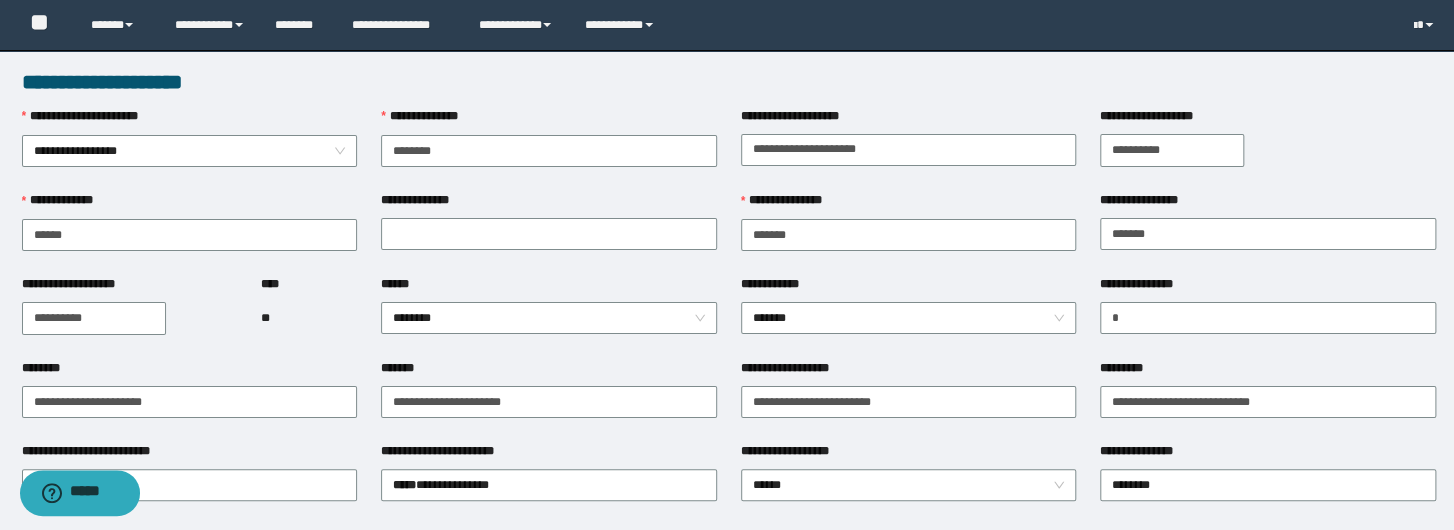 click on "**********" at bounding box center (729, 82) 